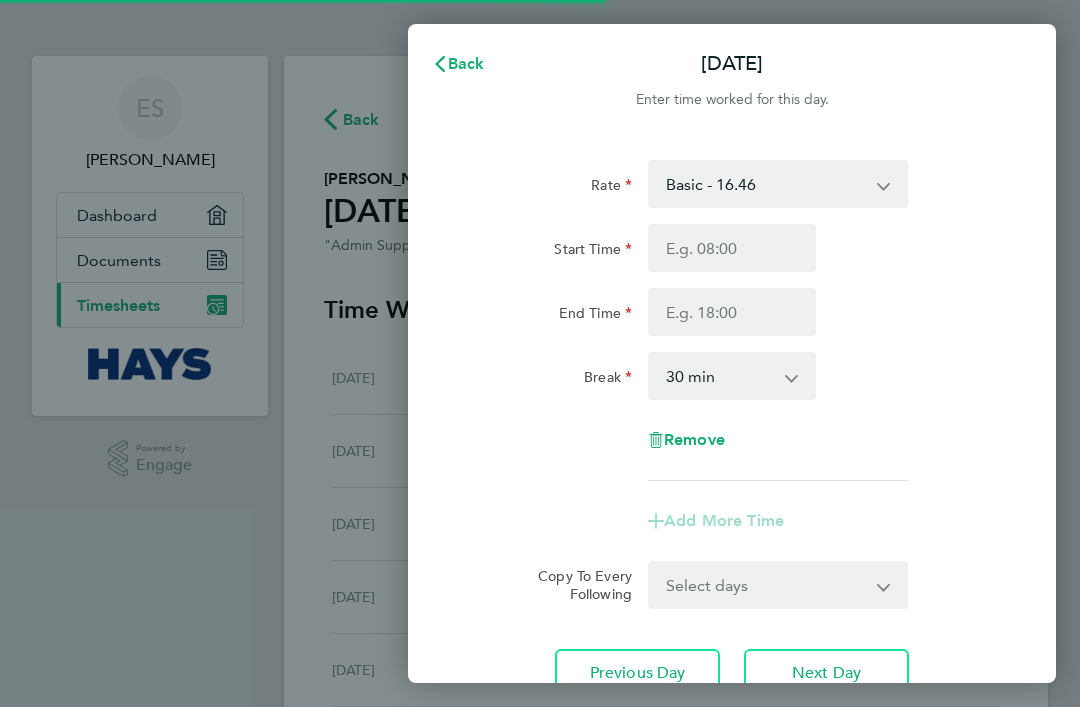 select on "30" 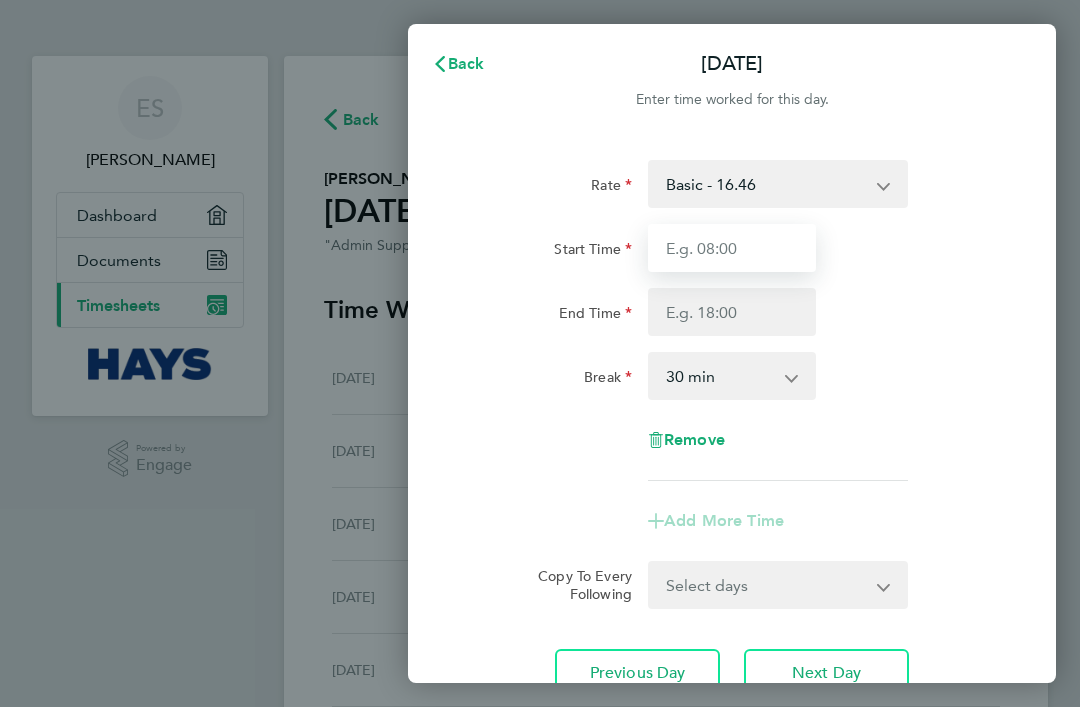 click on "Start Time" at bounding box center (732, 248) 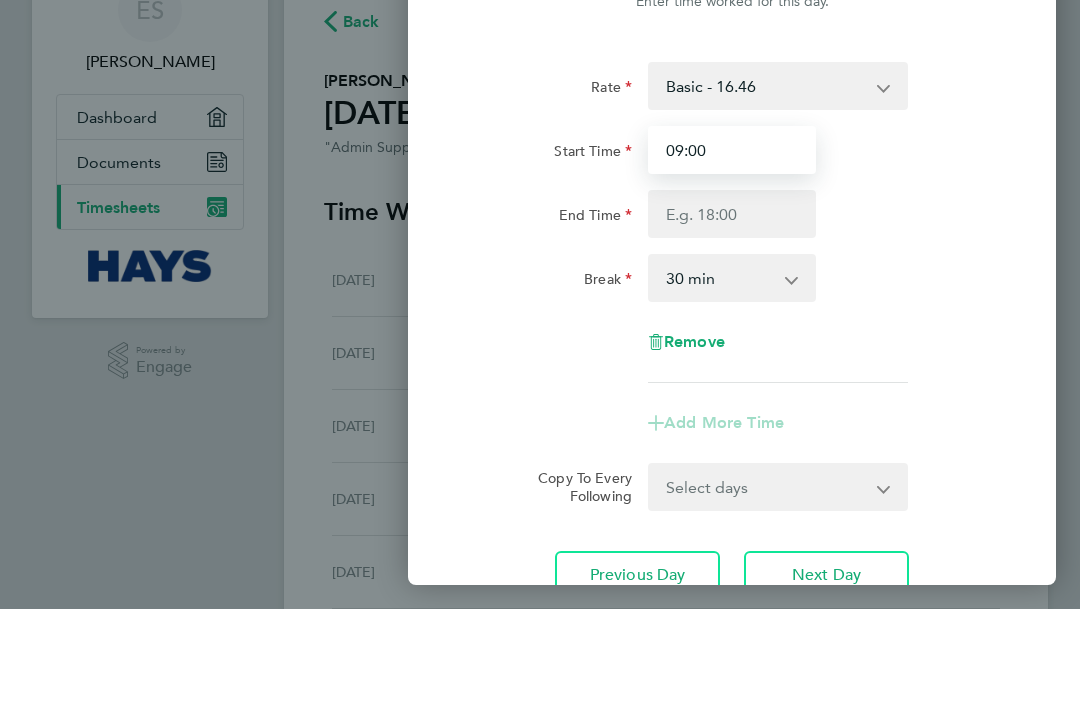 type on "09:00" 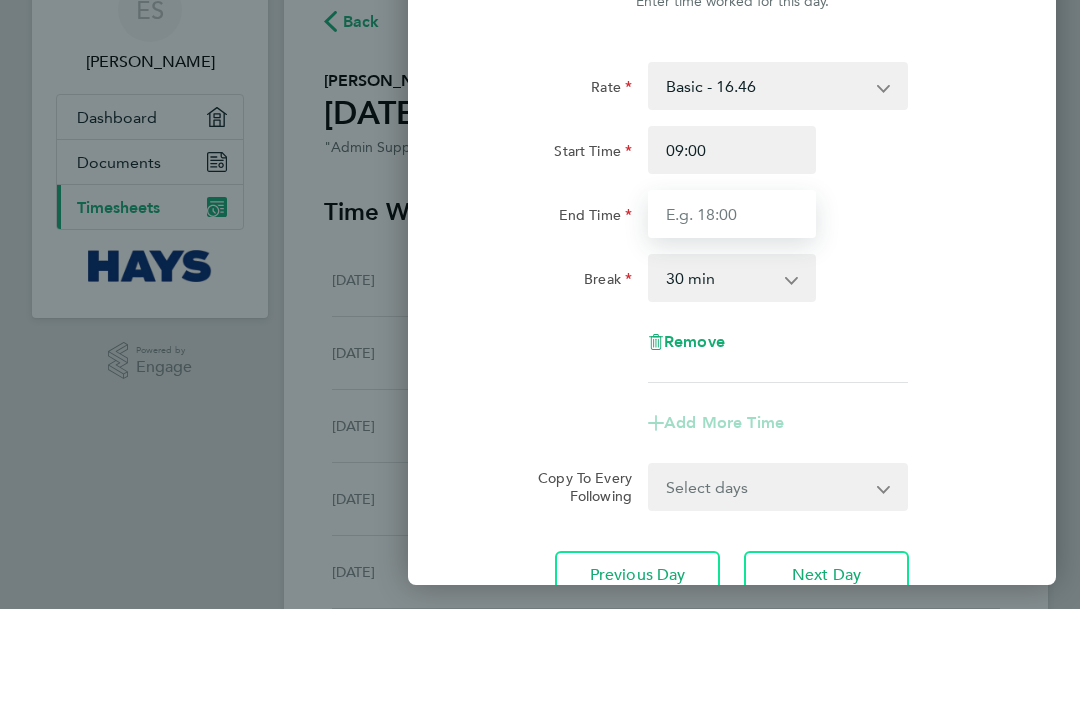 click on "End Time" at bounding box center [732, 312] 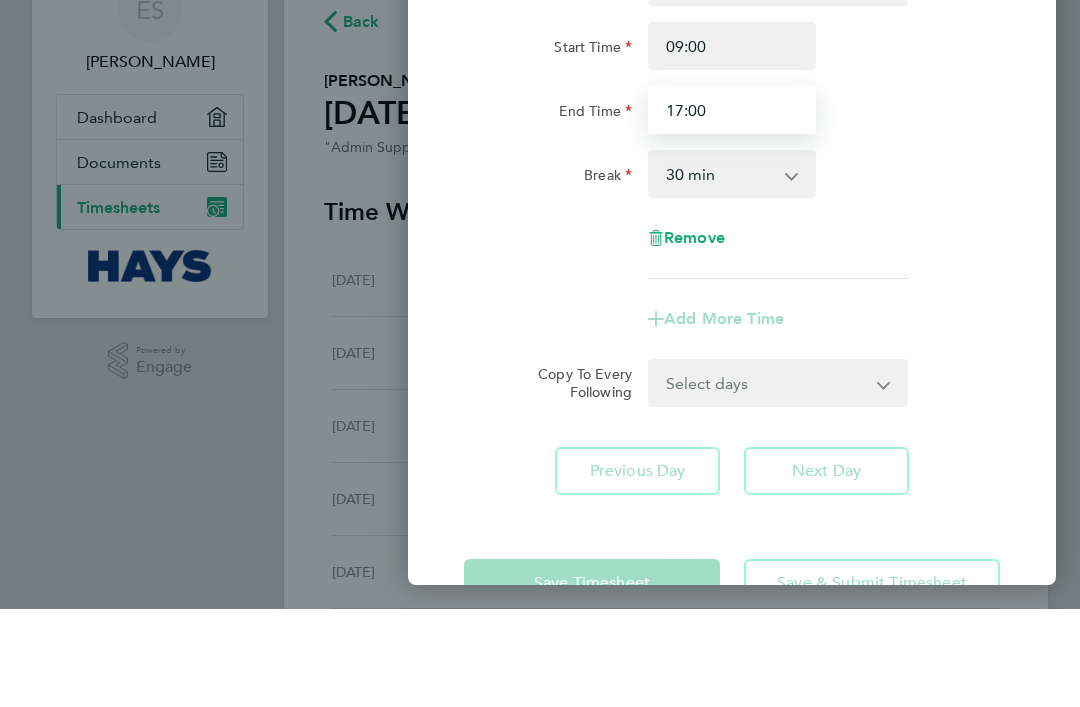 scroll, scrollTop: 102, scrollLeft: 0, axis: vertical 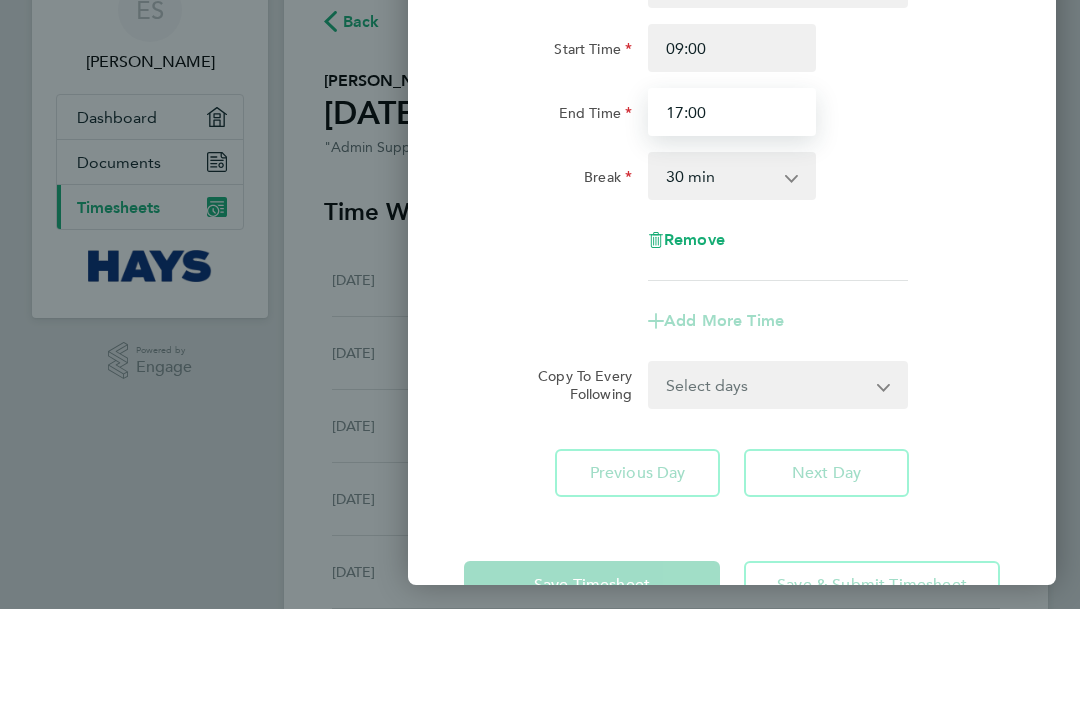 type on "17:00" 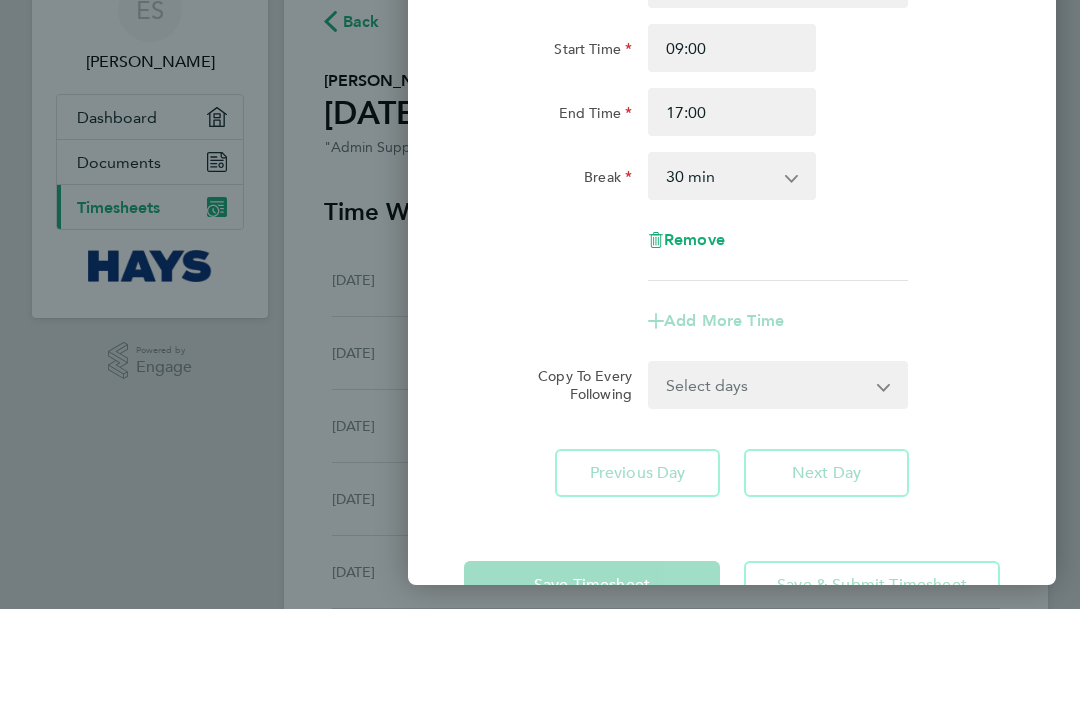 click on "0 min   15 min   30 min   45 min   60 min   75 min   90 min" at bounding box center (720, 274) 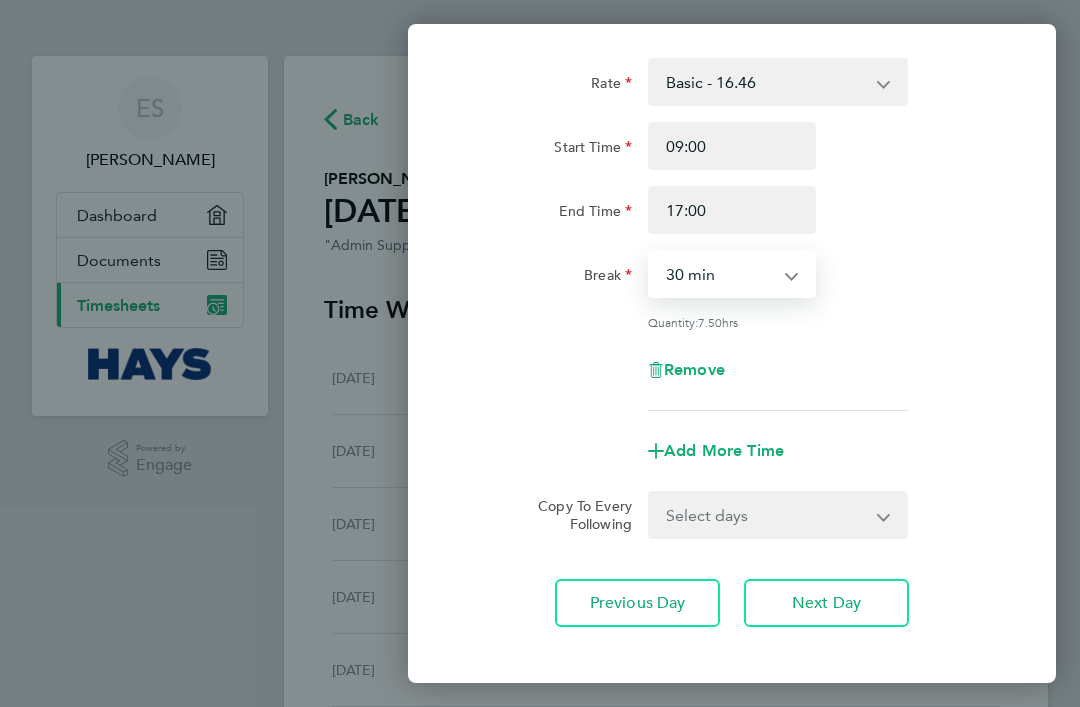 select on "0" 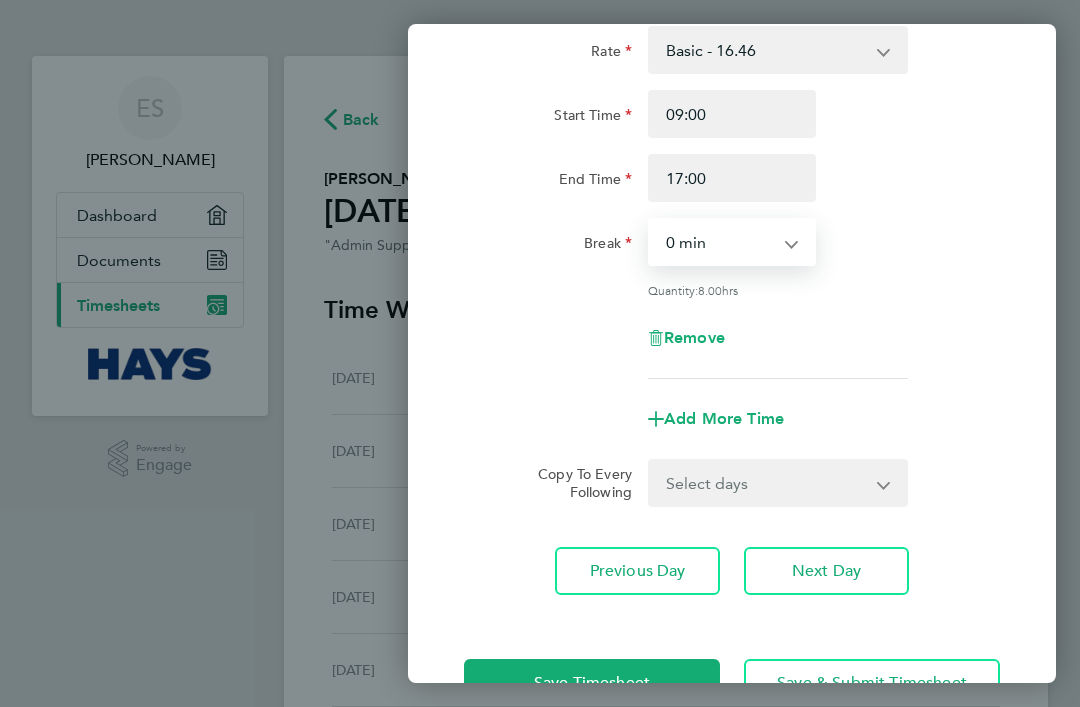 scroll, scrollTop: 134, scrollLeft: 0, axis: vertical 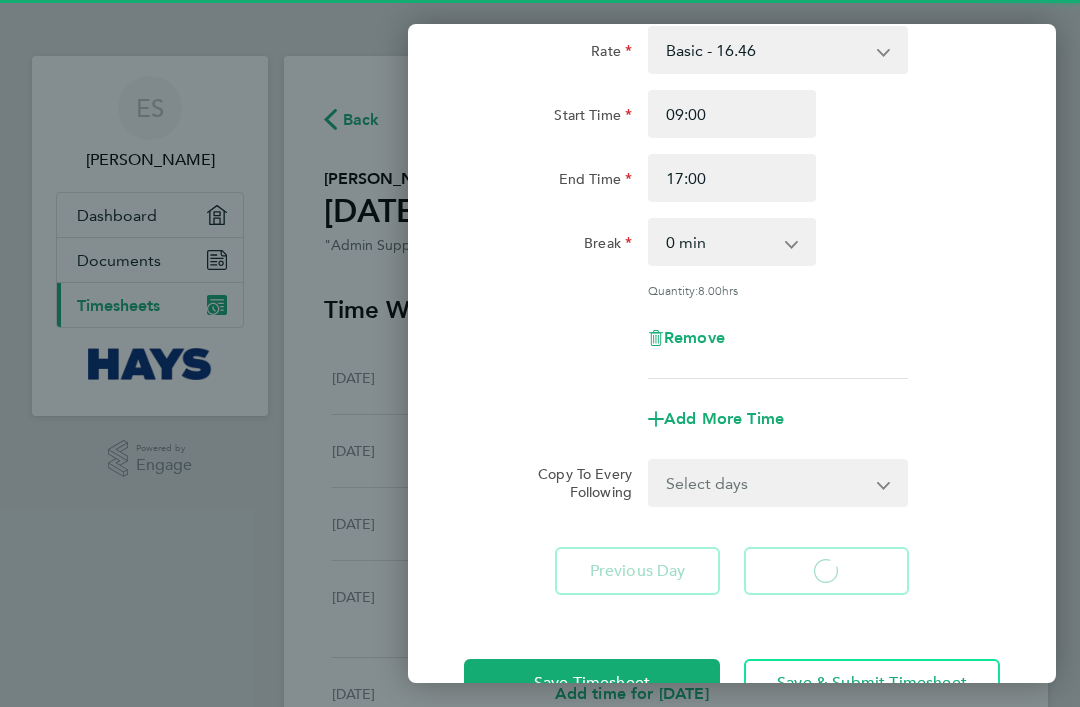 select on "30" 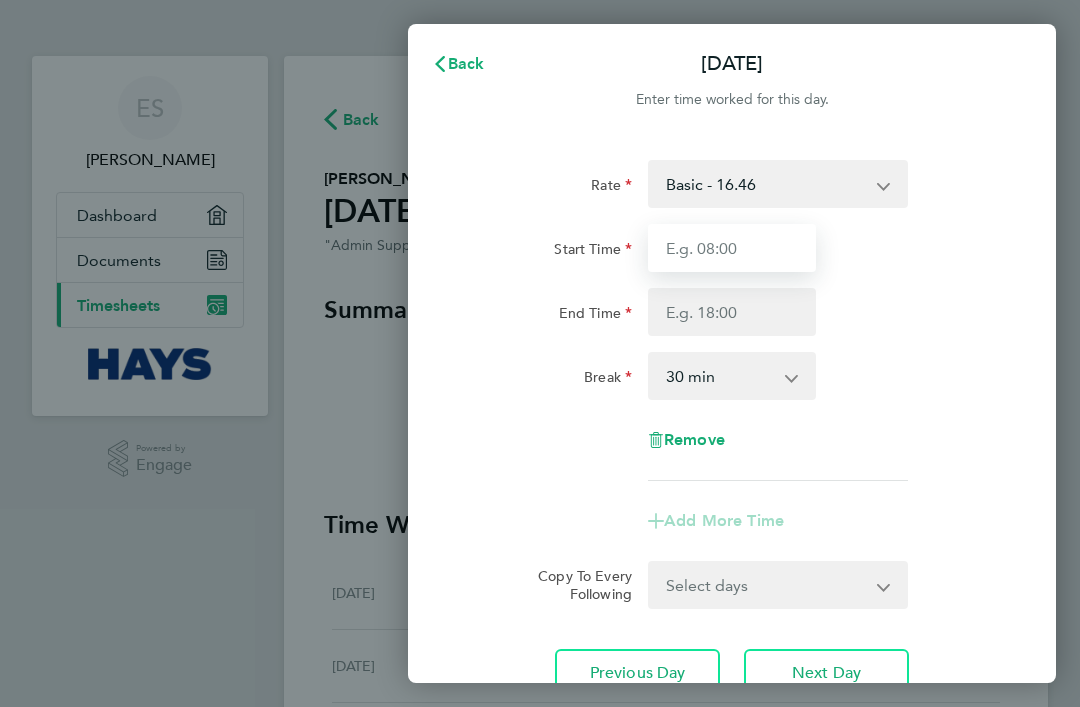 click on "Start Time" at bounding box center [732, 248] 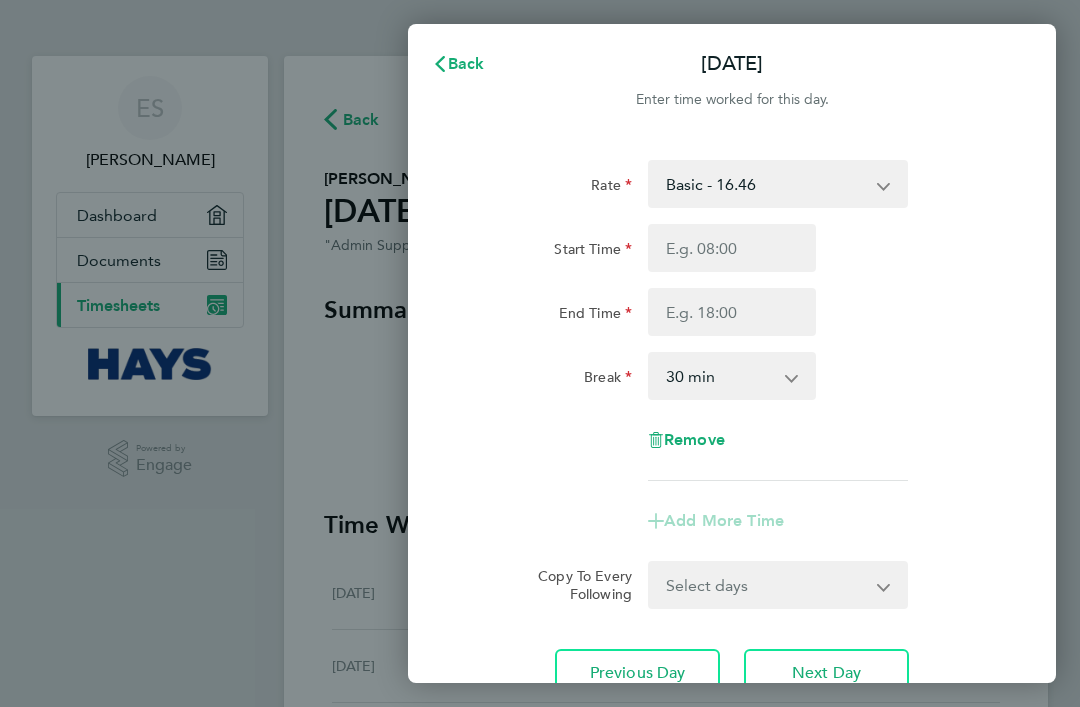 click on "Back" 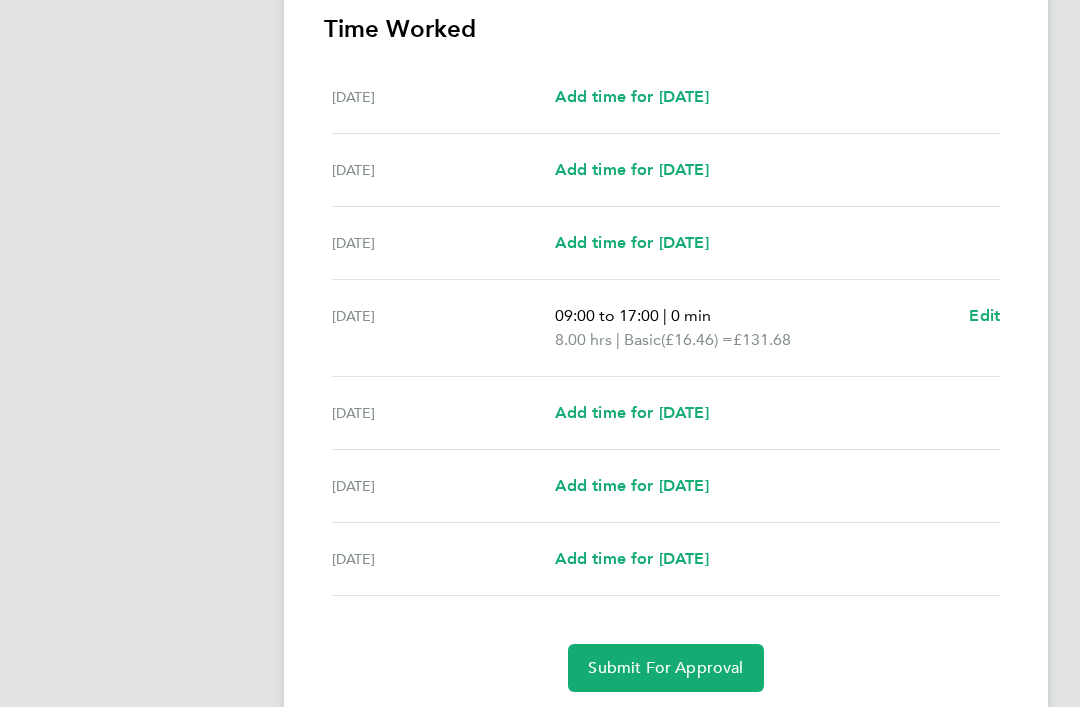 scroll, scrollTop: 499, scrollLeft: 0, axis: vertical 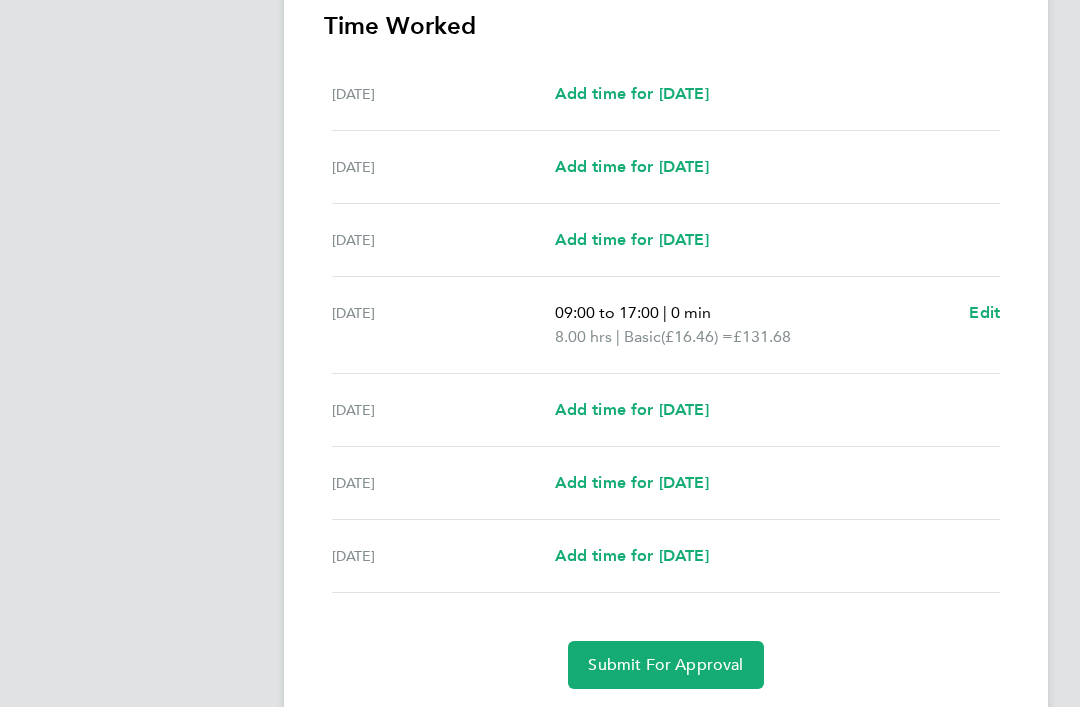 click on "Add time for [DATE]" at bounding box center (632, 482) 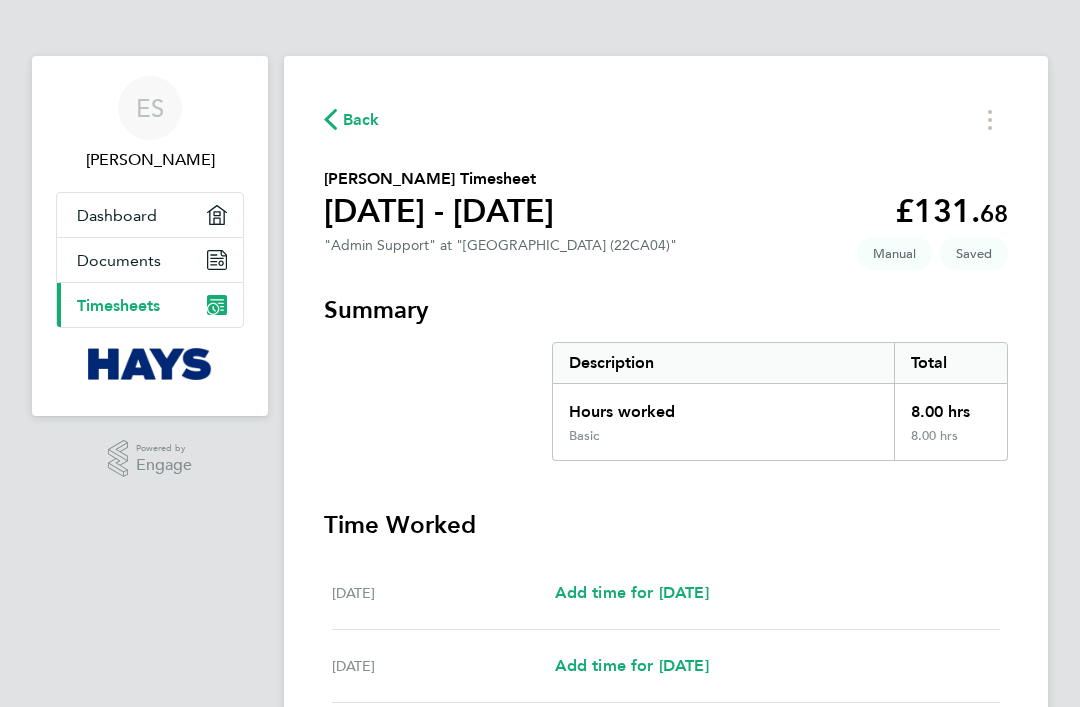 select on "30" 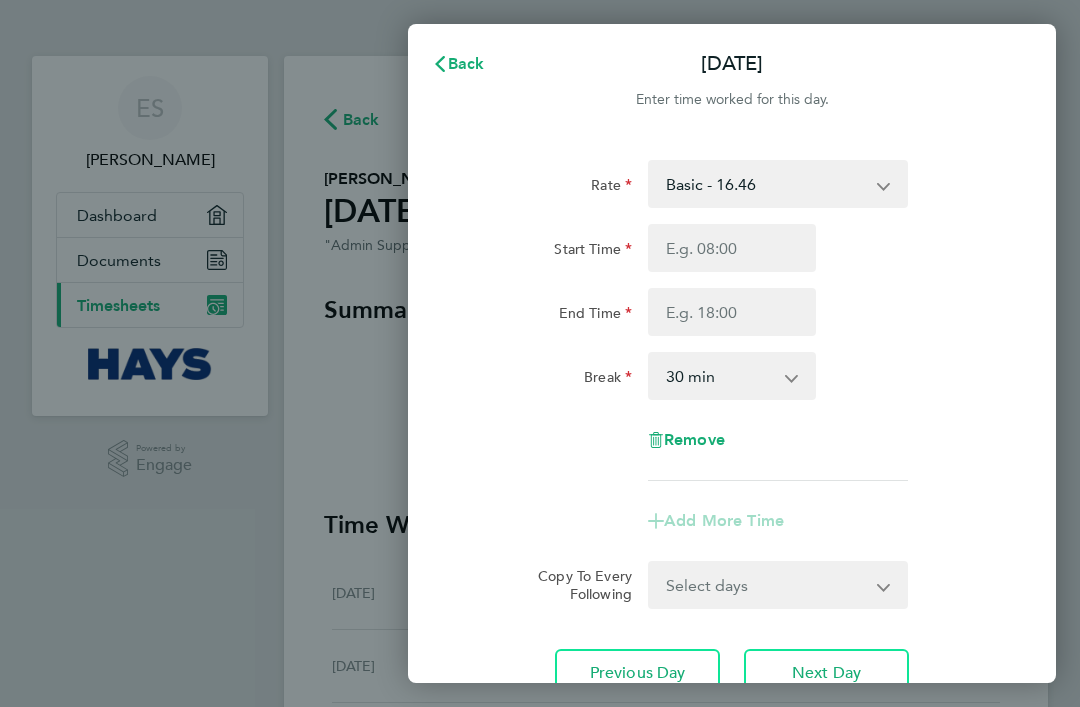 click on "Basic - 16.46" at bounding box center [766, 184] 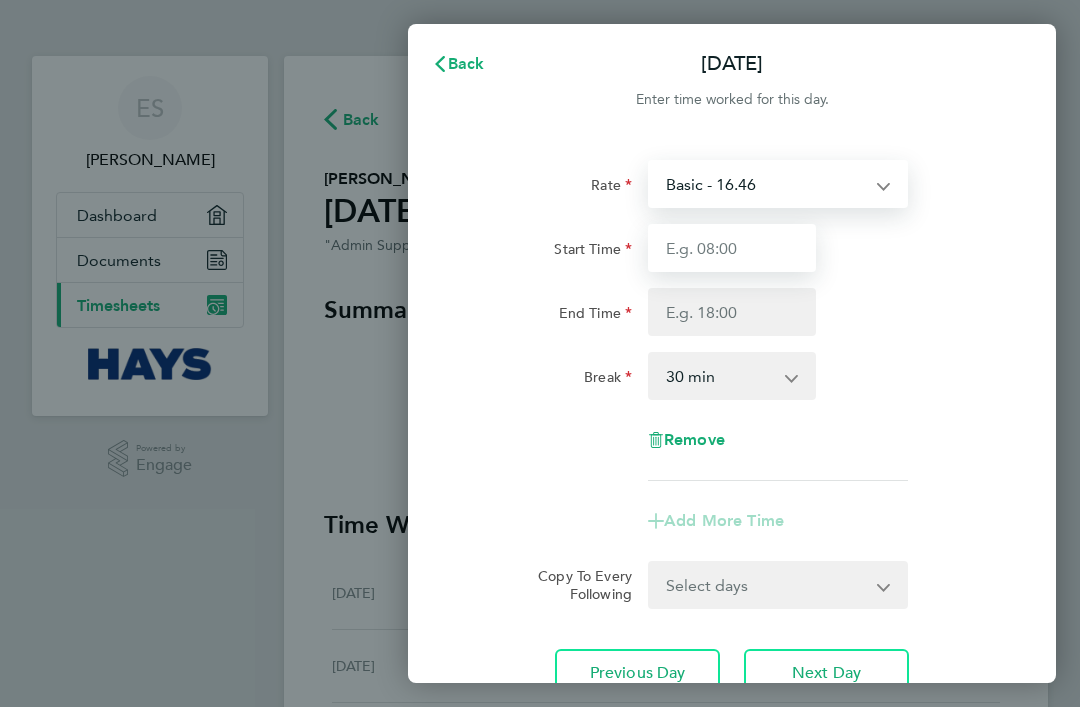 click on "Start Time" at bounding box center (732, 248) 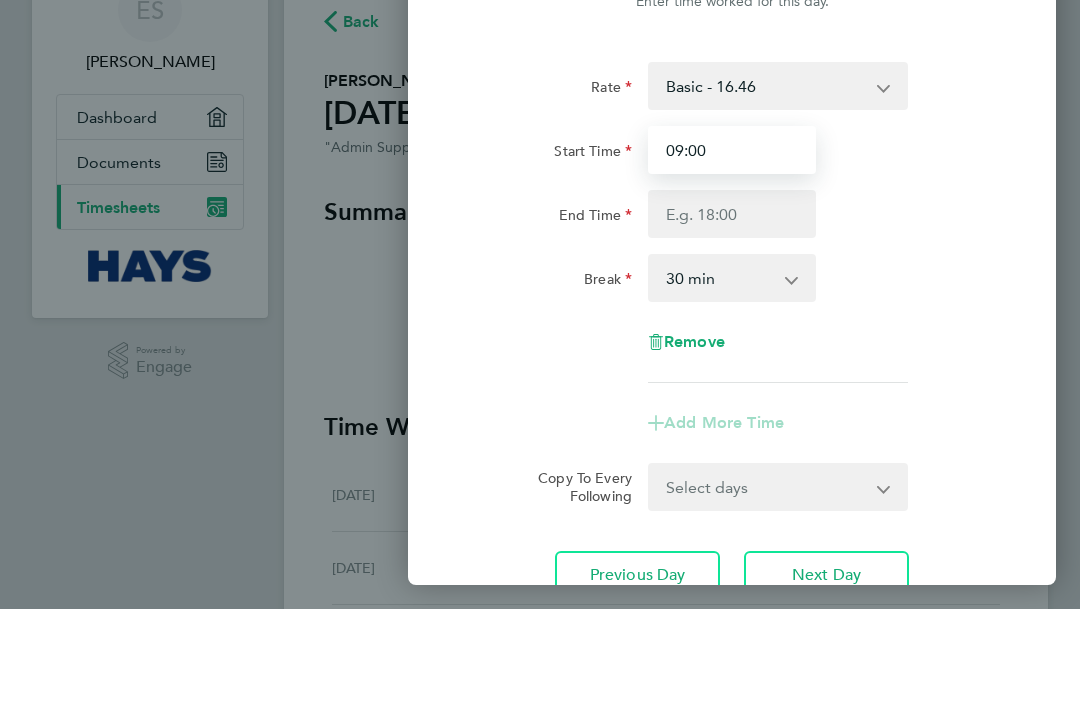 type on "09:00" 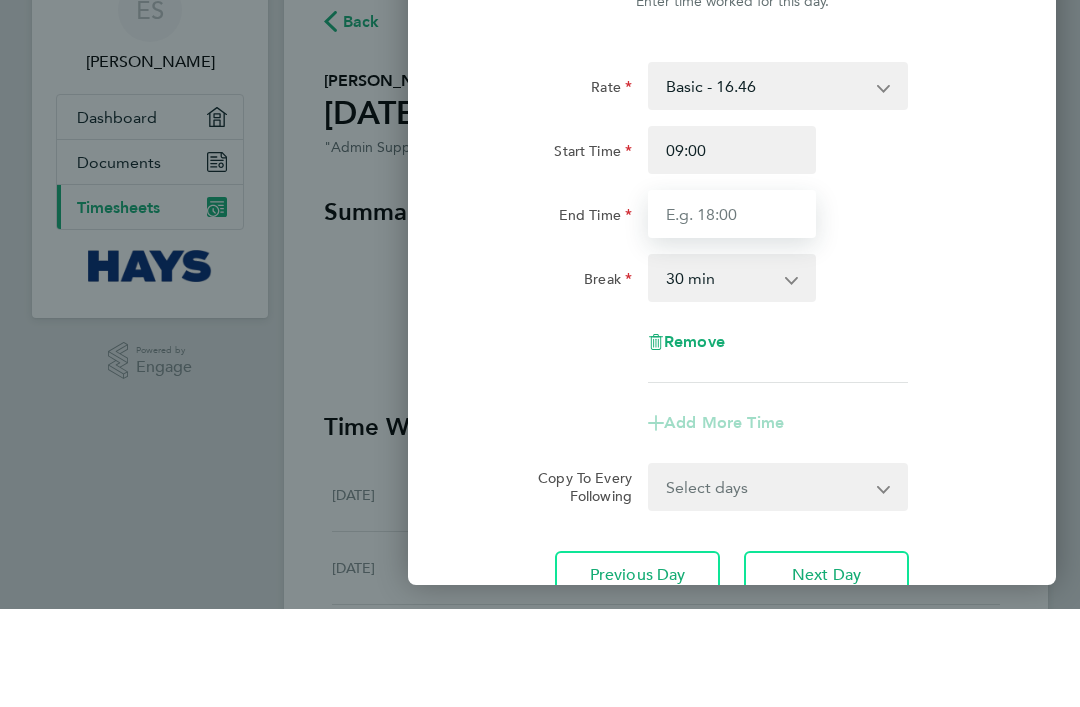 click on "End Time" at bounding box center (732, 312) 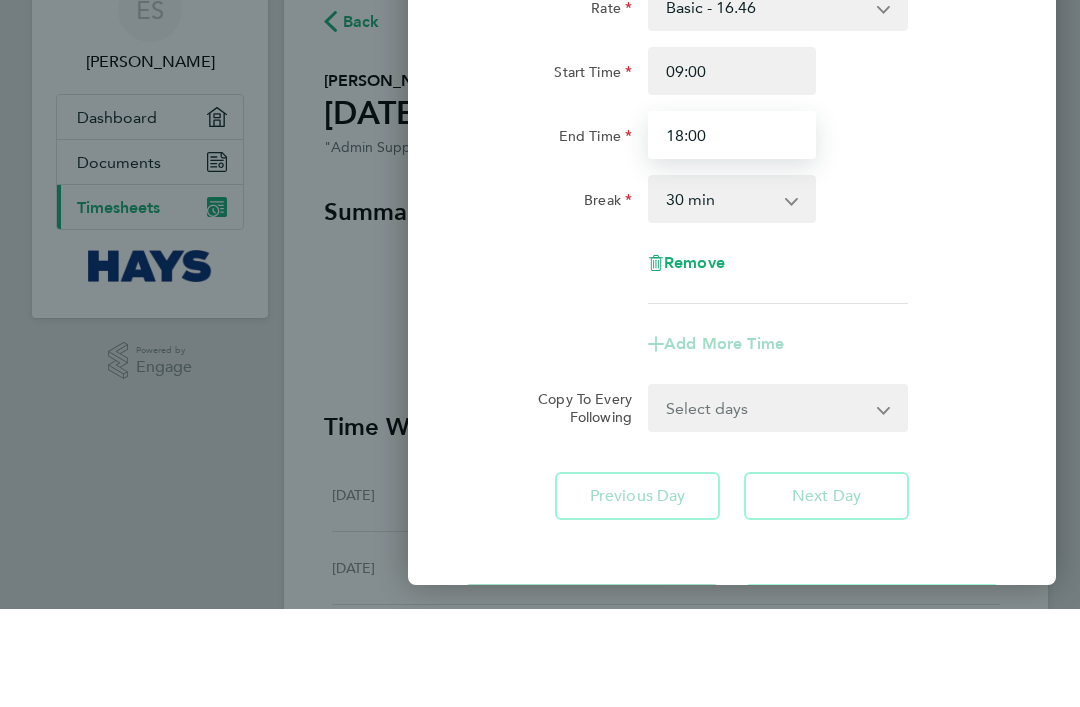 scroll, scrollTop: 76, scrollLeft: 0, axis: vertical 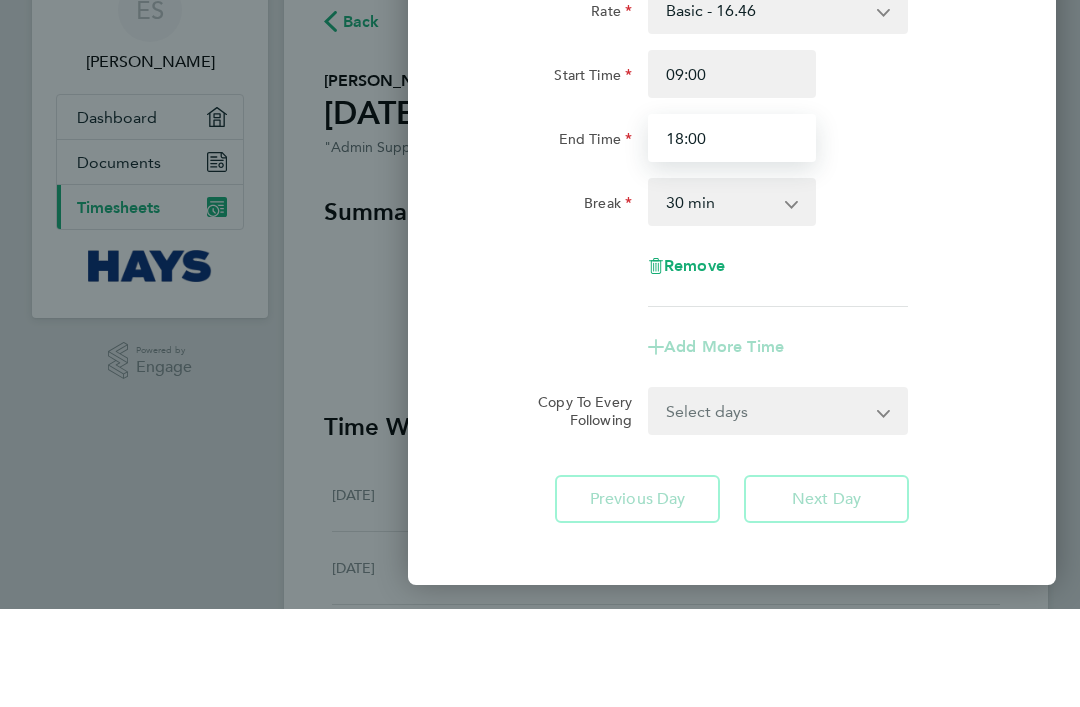 type on "18:00" 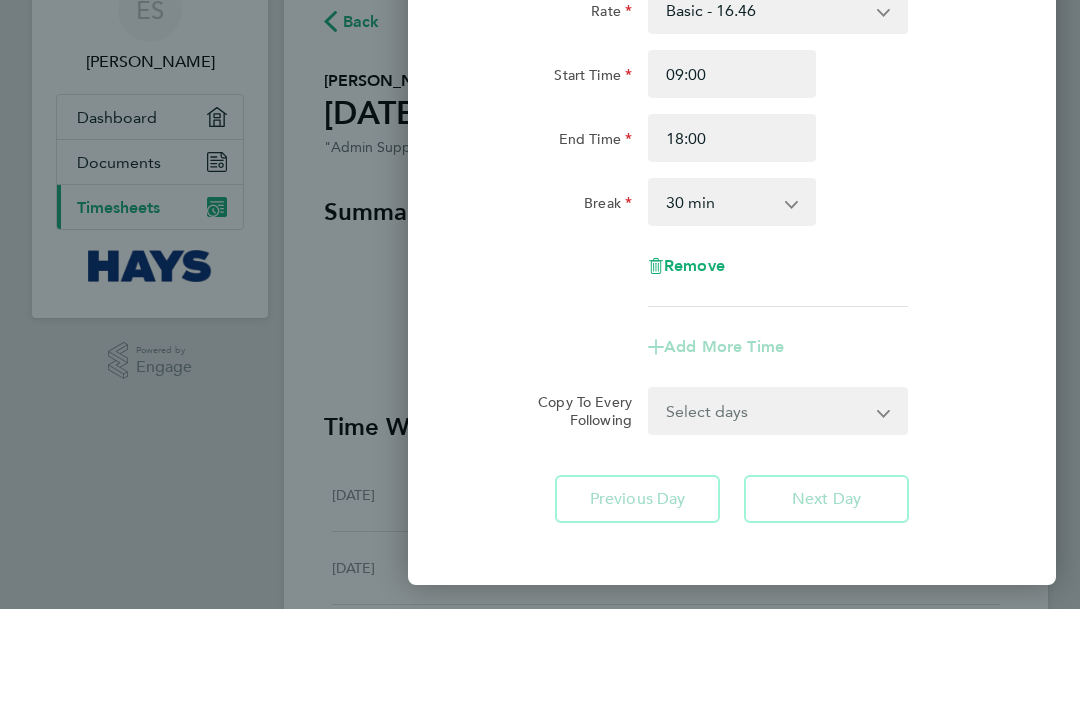 click on "0 min   15 min   30 min   45 min   60 min   75 min   90 min" at bounding box center [720, 300] 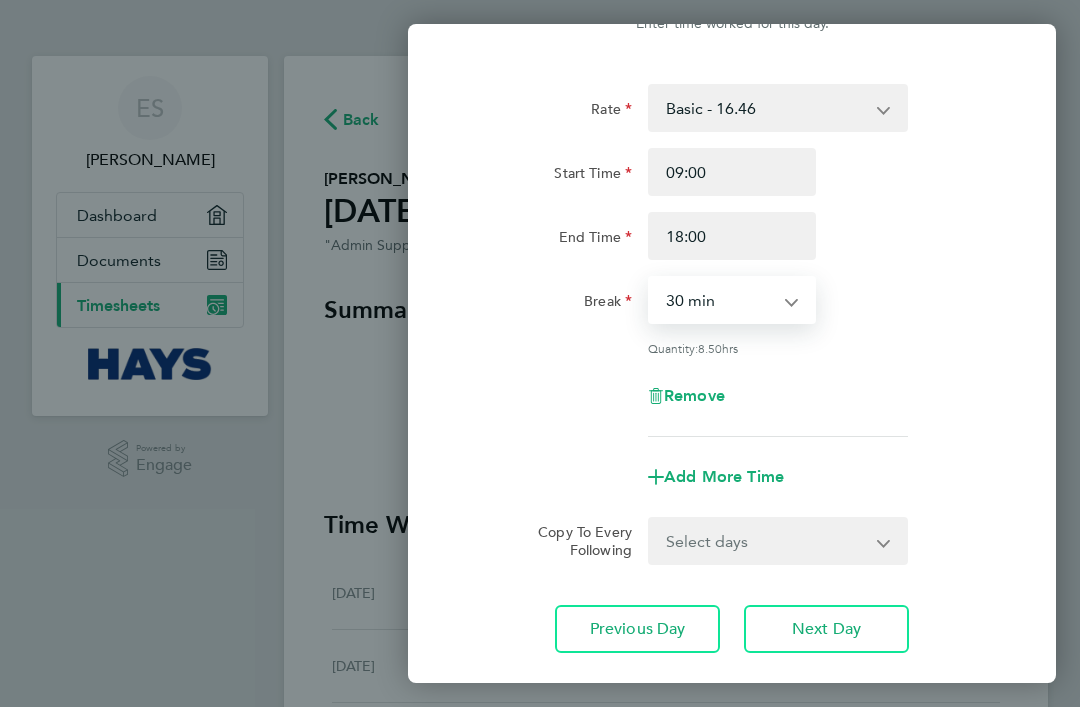 select on "0" 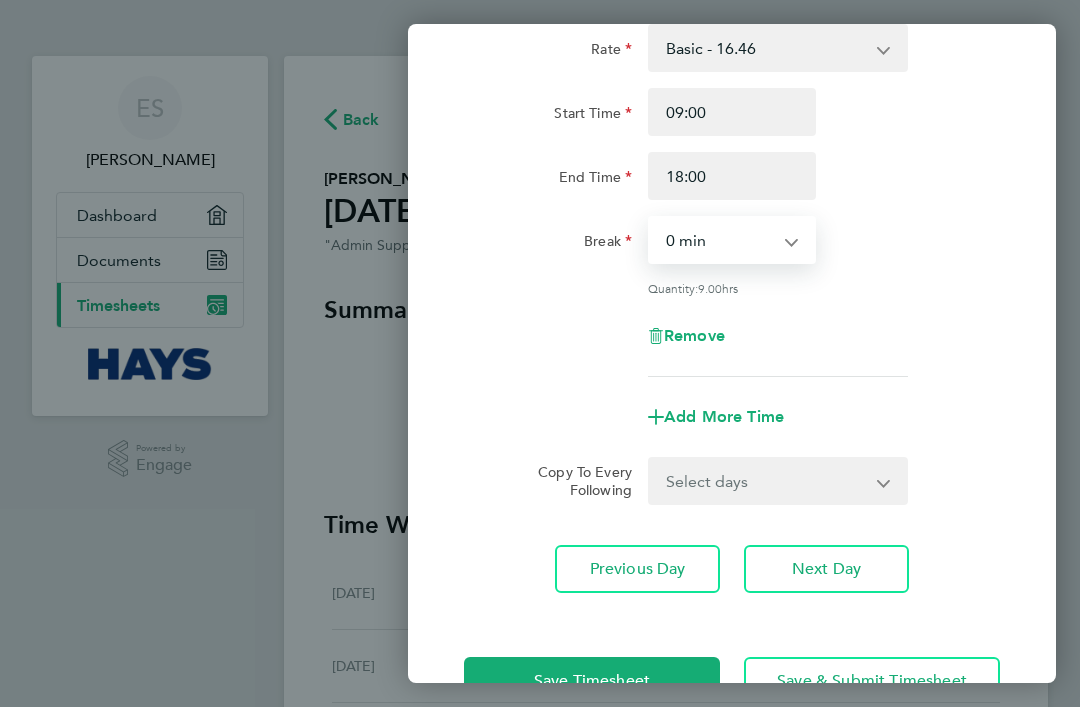 scroll, scrollTop: 134, scrollLeft: 0, axis: vertical 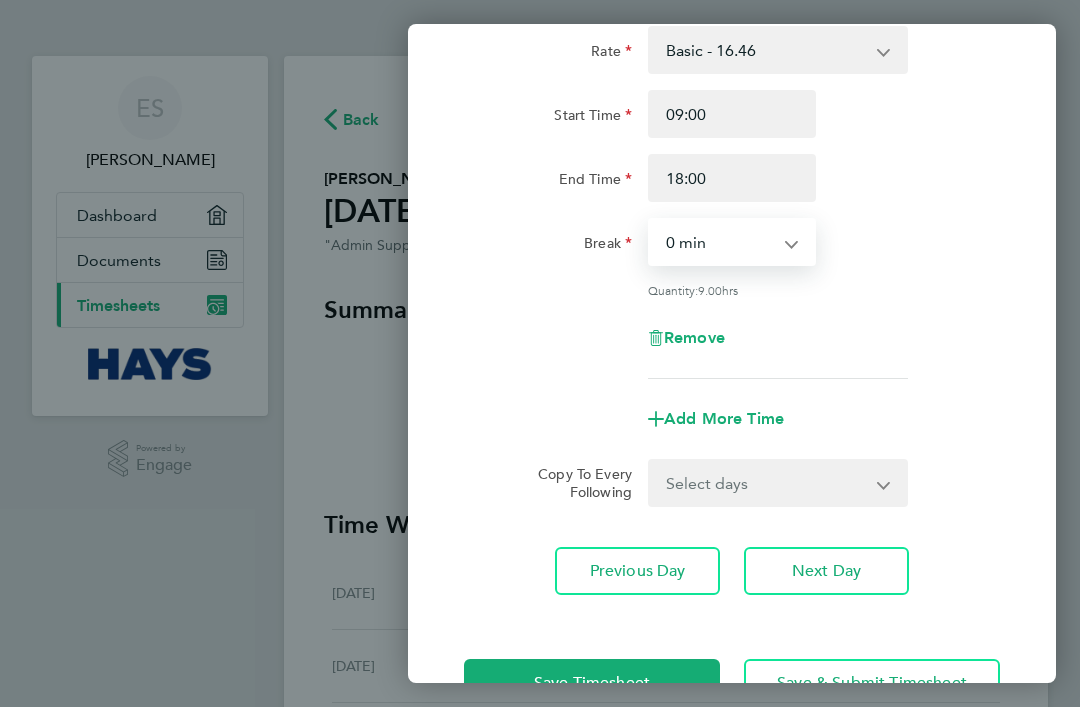 click on "Next Day" 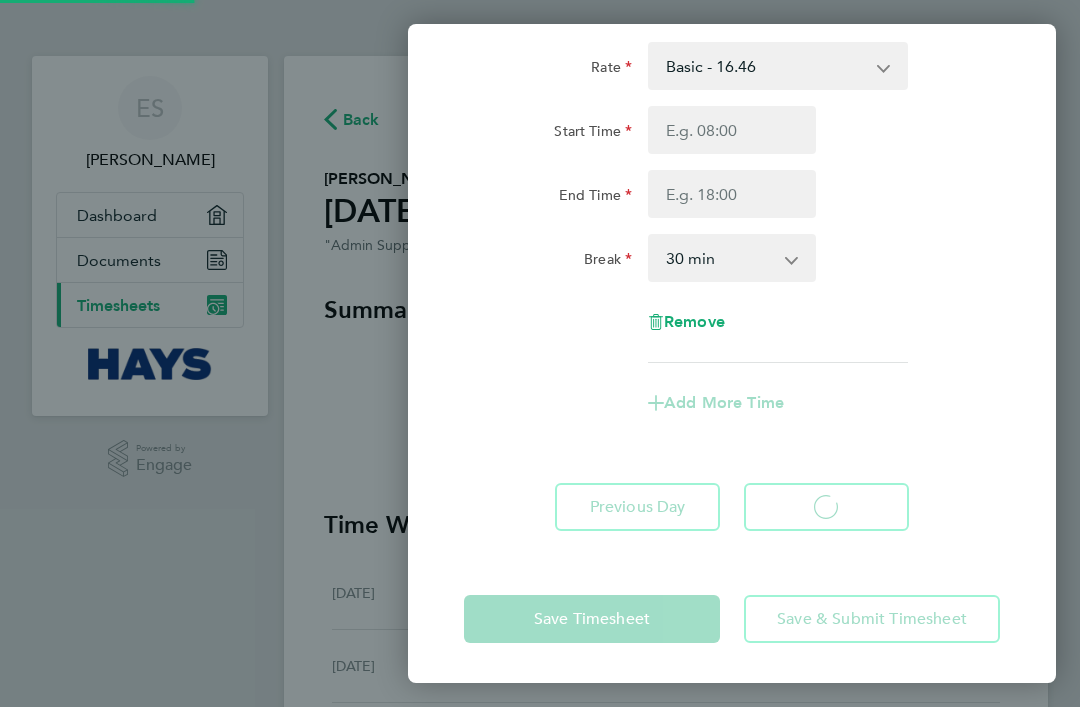 scroll, scrollTop: 54, scrollLeft: 0, axis: vertical 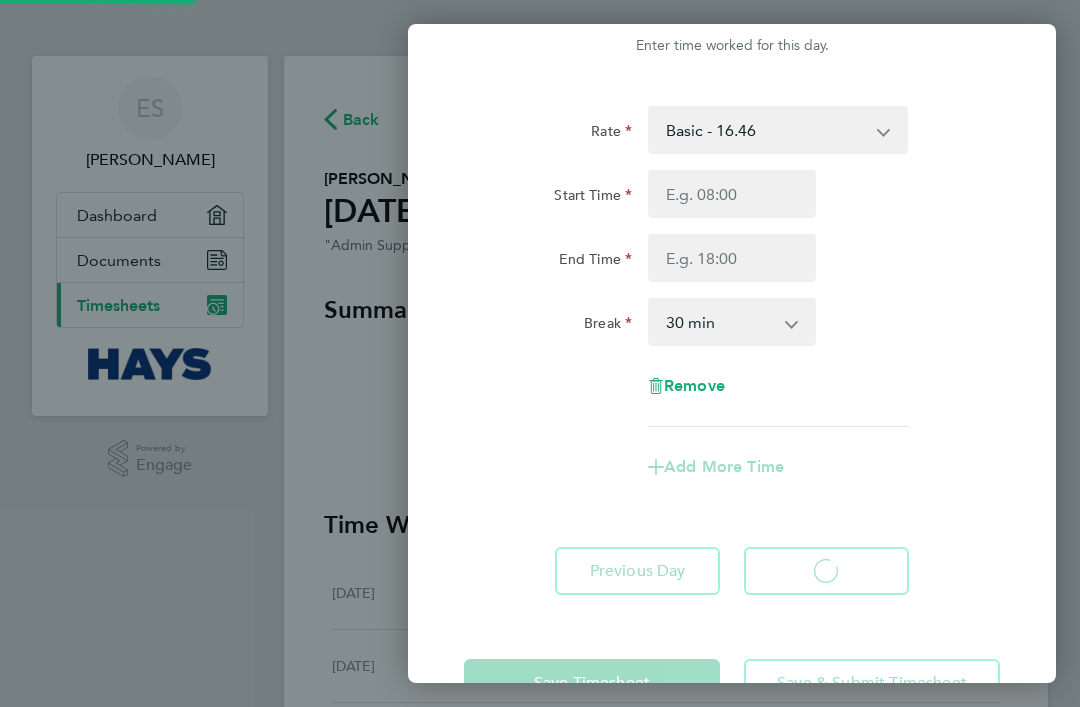 select on "30" 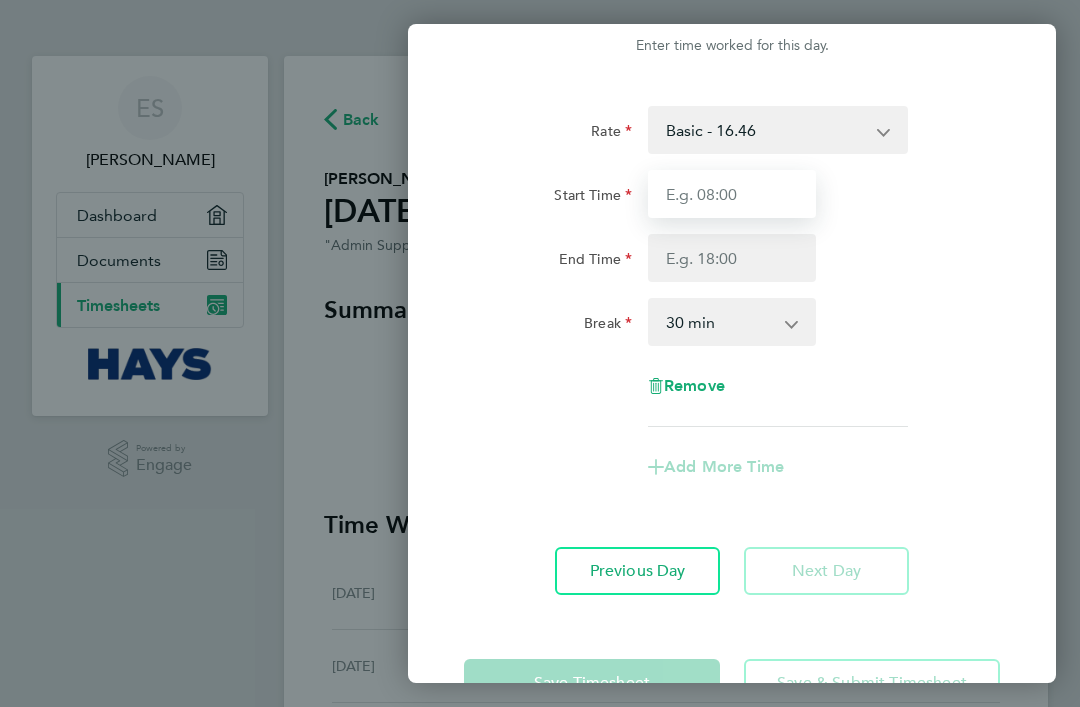 click on "Start Time" at bounding box center (732, 194) 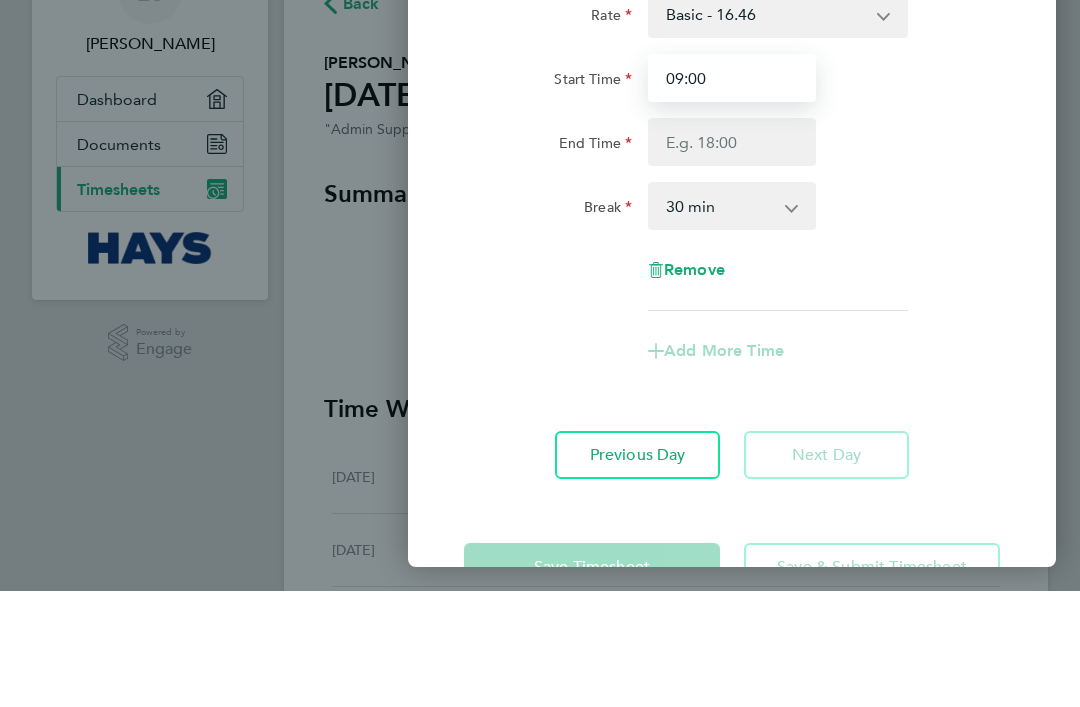 type on "09:00" 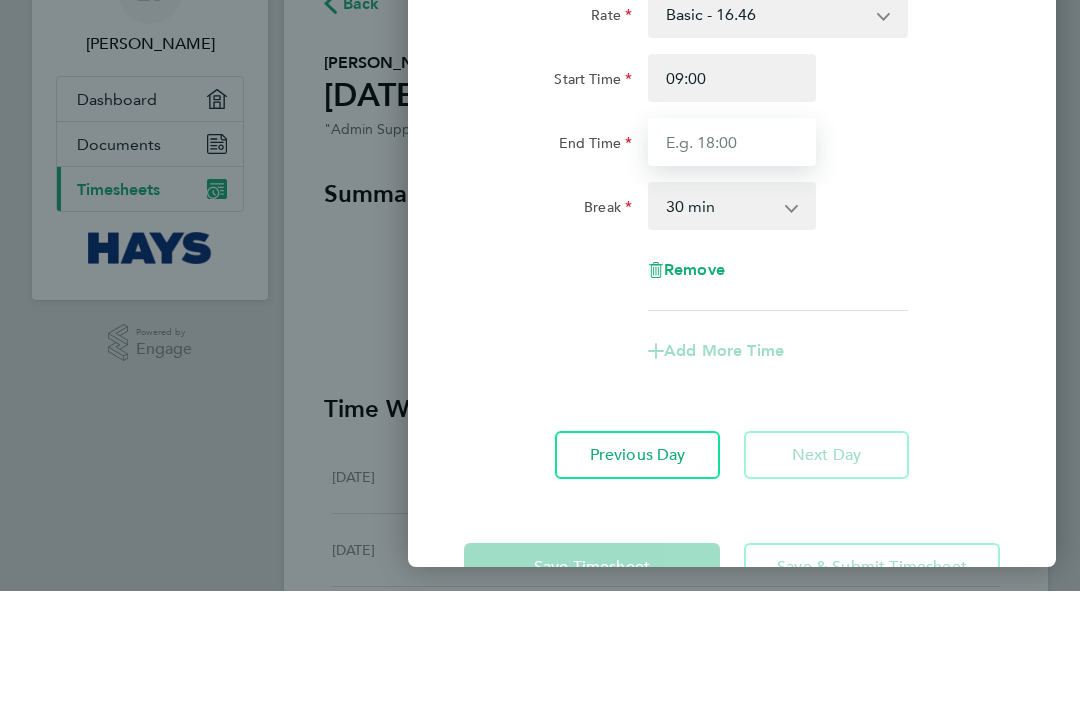 click on "End Time" at bounding box center (732, 258) 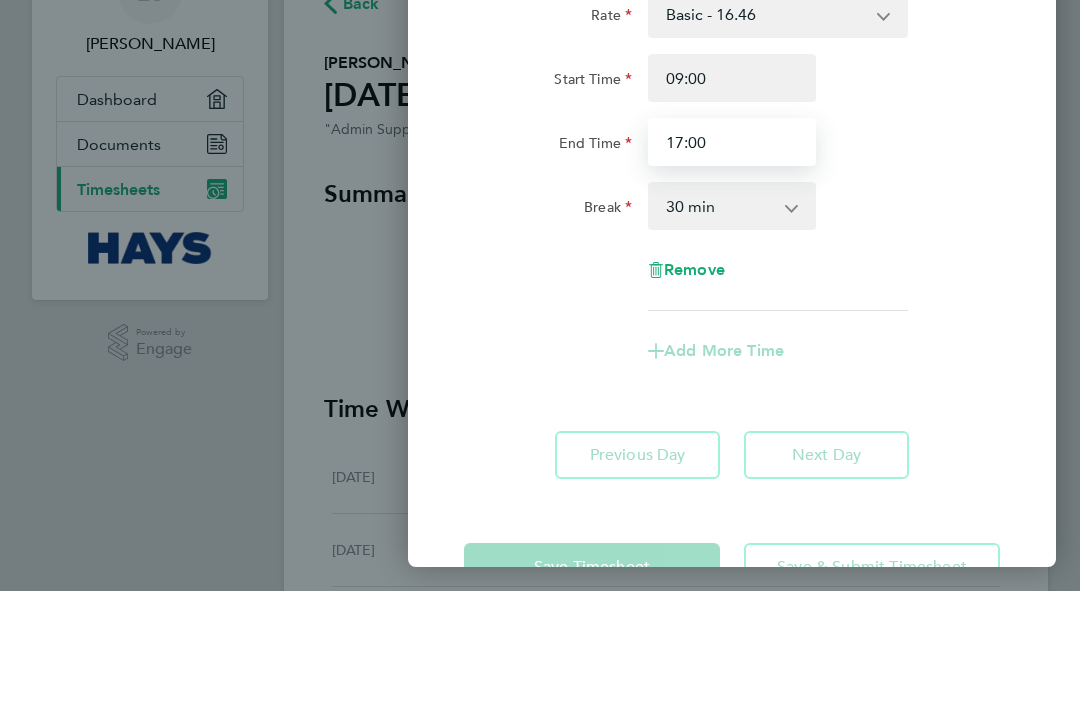 type on "17:00" 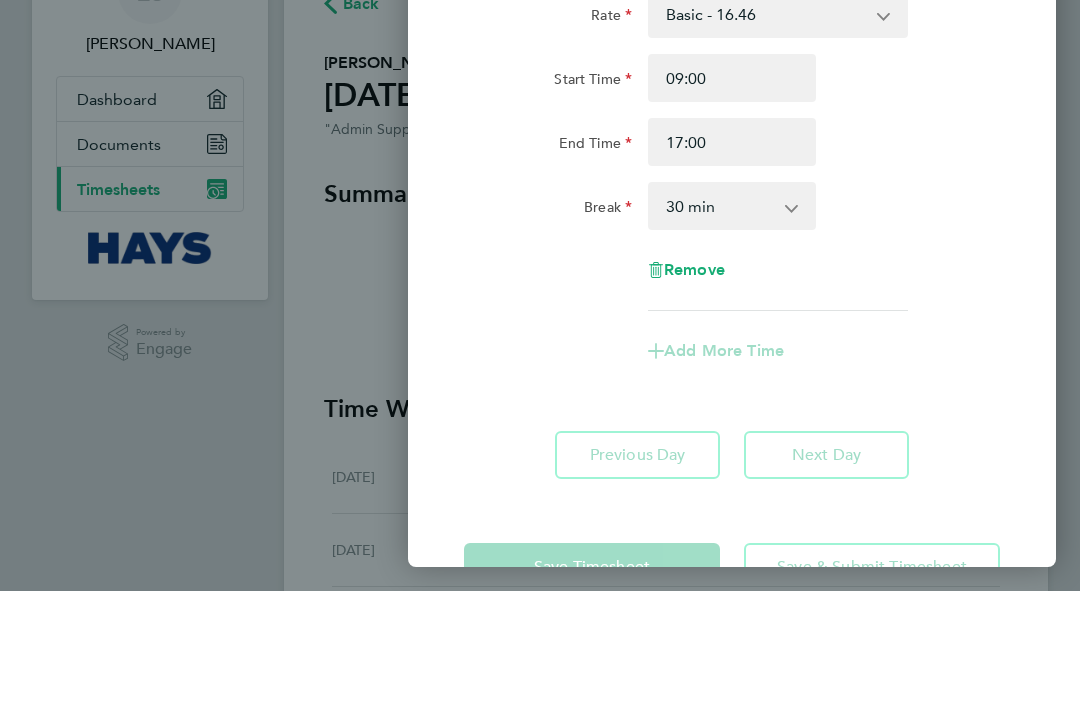 click on "0 min   15 min   30 min   45 min   60 min   75 min   90 min" at bounding box center (720, 322) 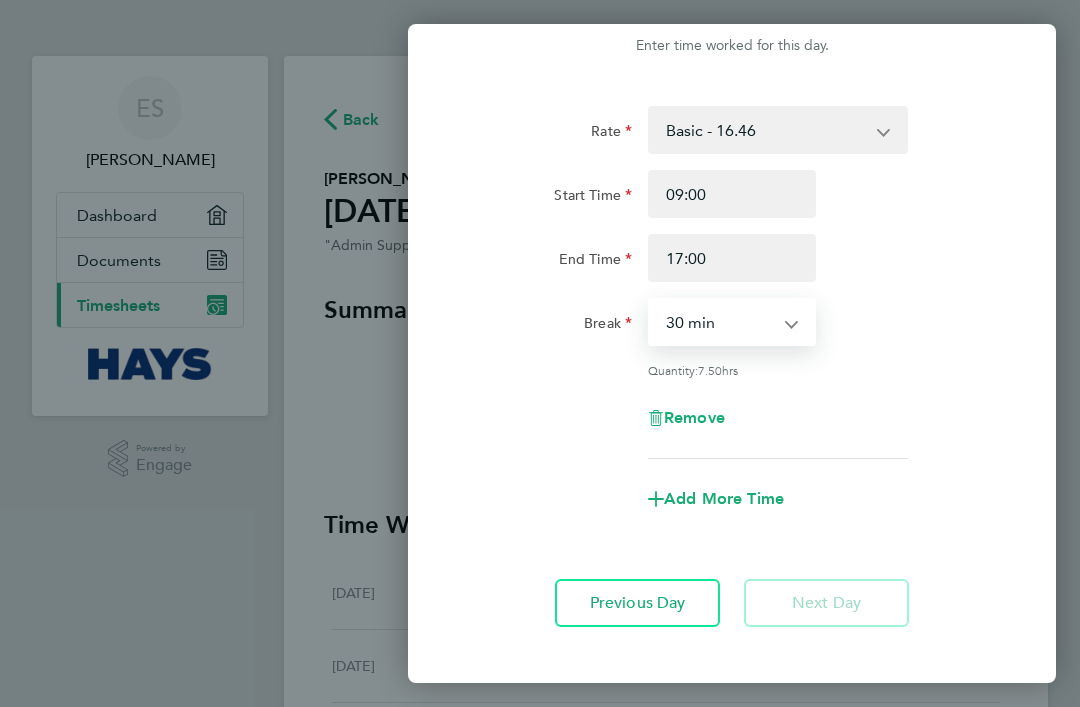 select on "0" 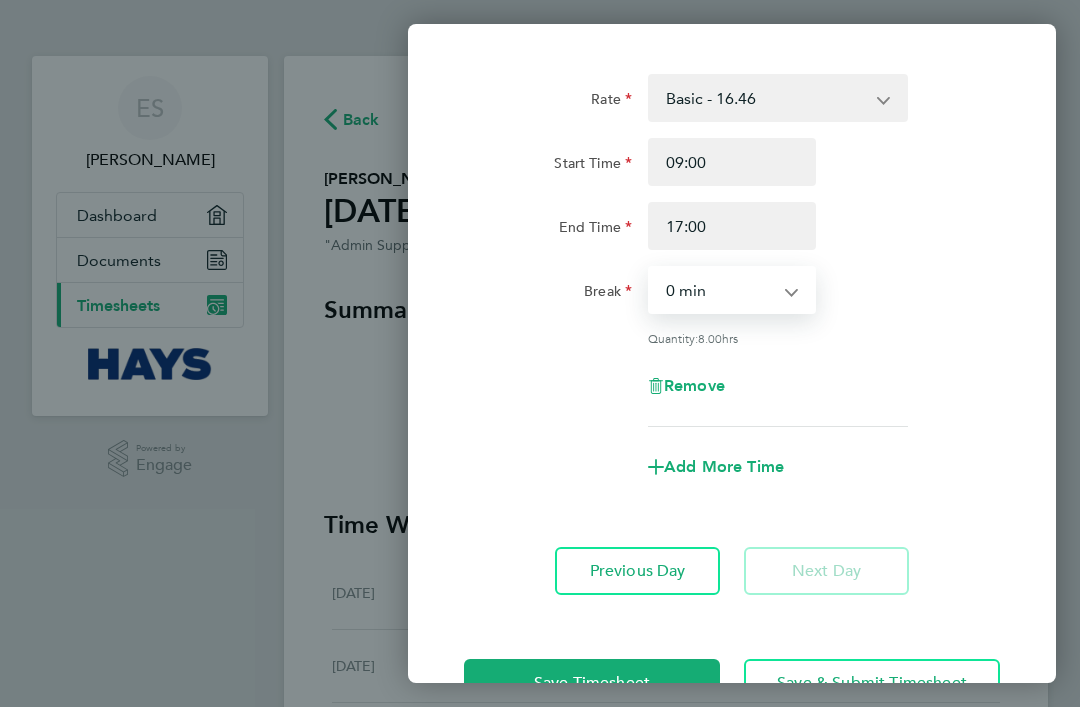 scroll, scrollTop: 86, scrollLeft: 0, axis: vertical 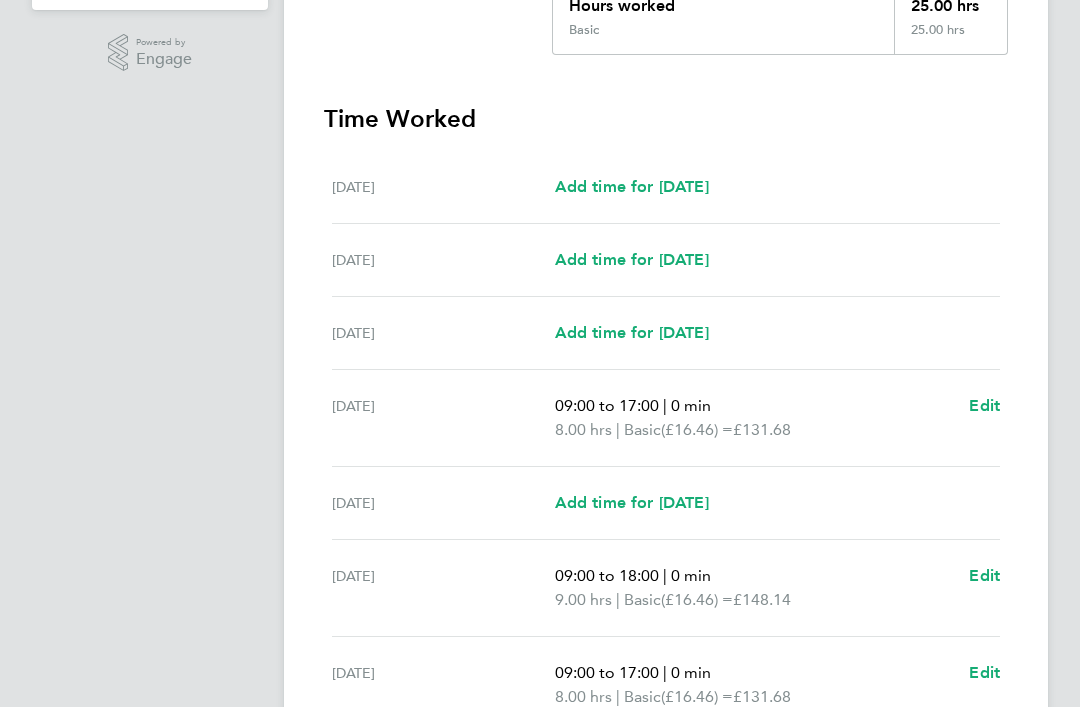 click on "Edit" at bounding box center [984, 405] 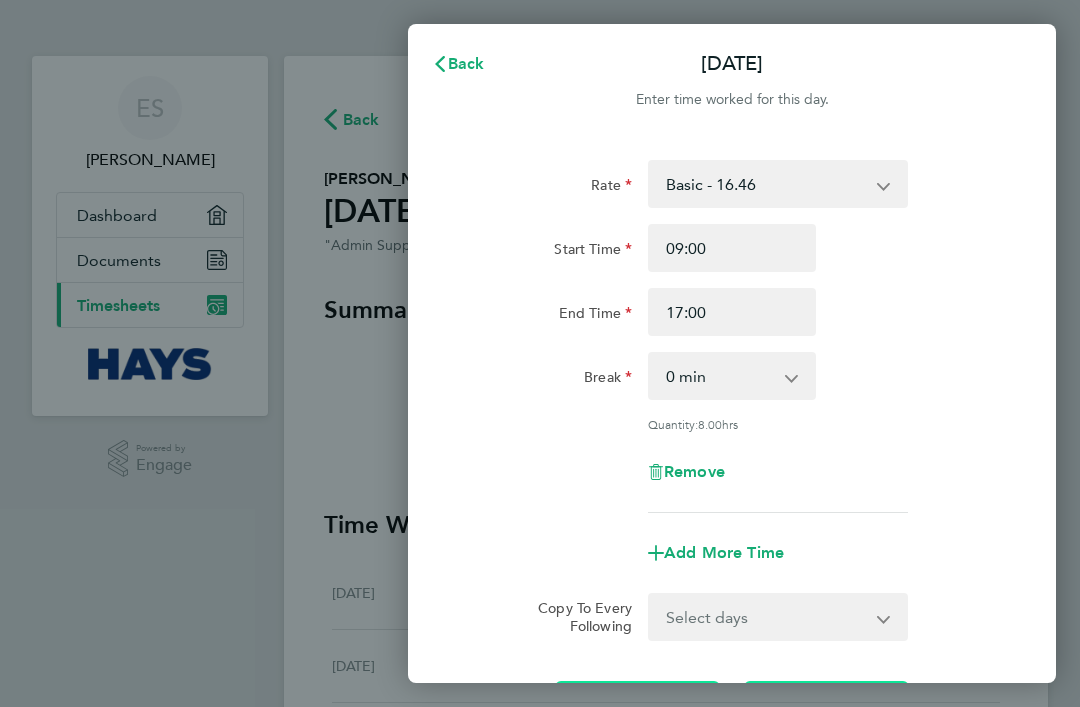 scroll, scrollTop: 0, scrollLeft: 0, axis: both 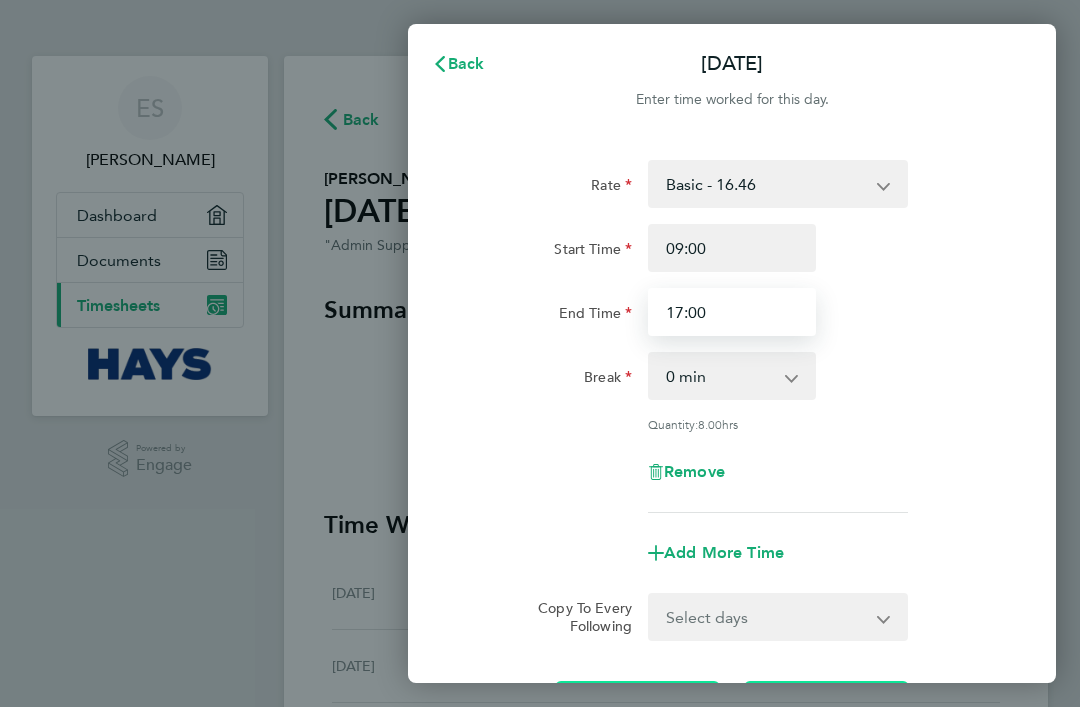click on "17:00" at bounding box center [732, 312] 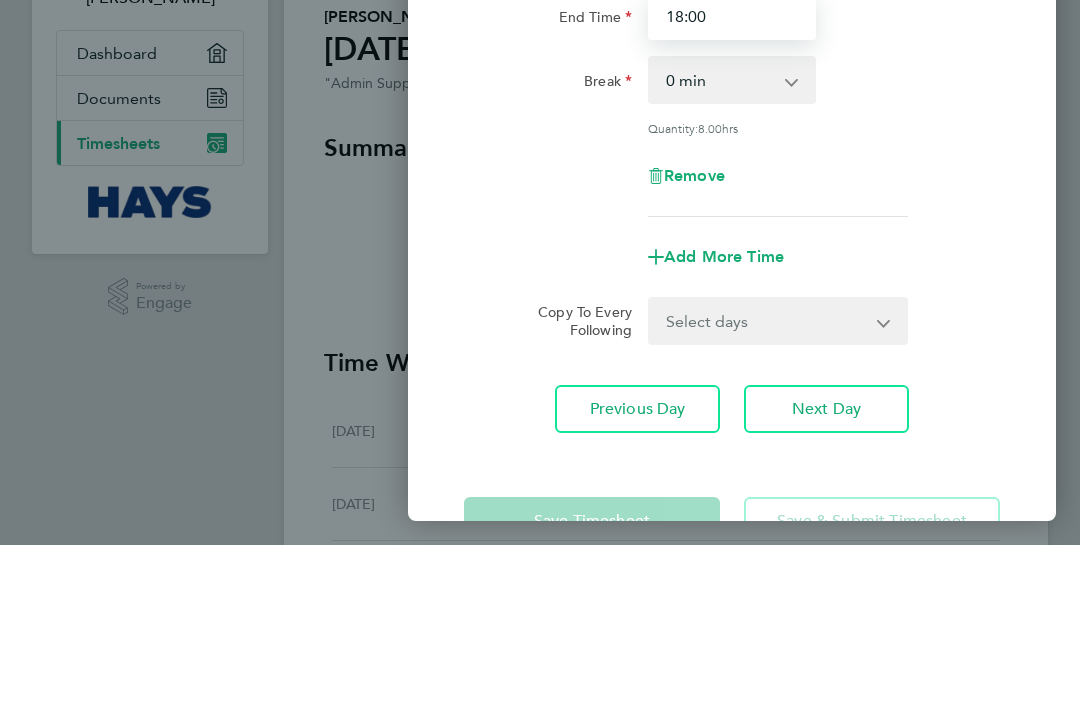 scroll, scrollTop: 134, scrollLeft: 0, axis: vertical 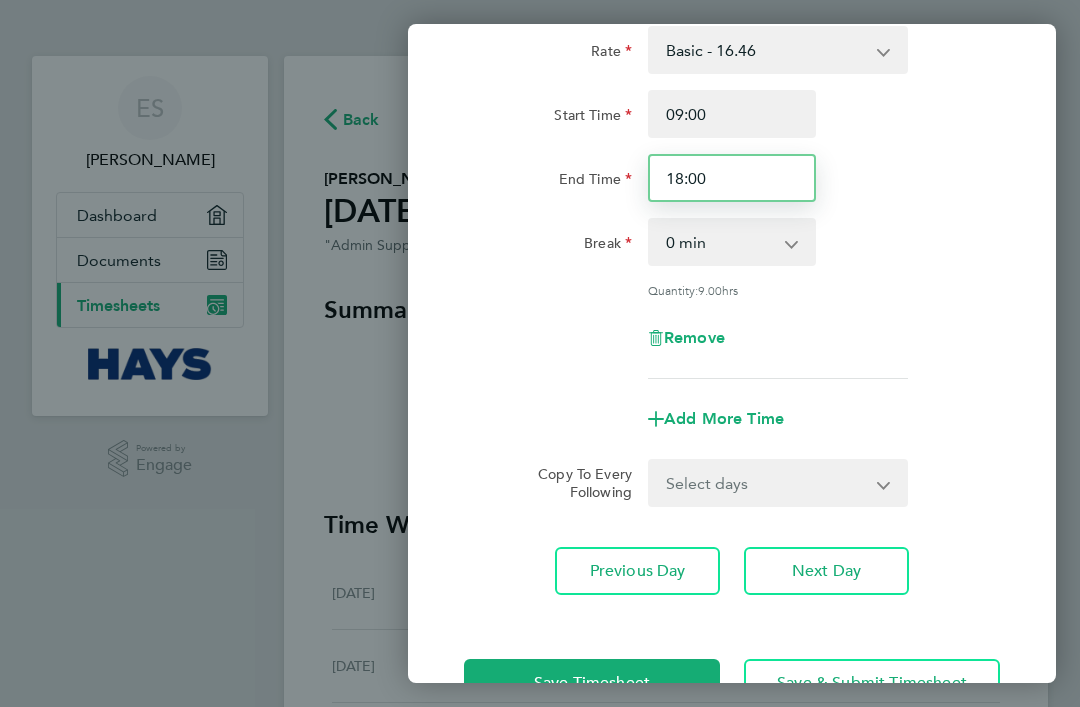 type on "18:00" 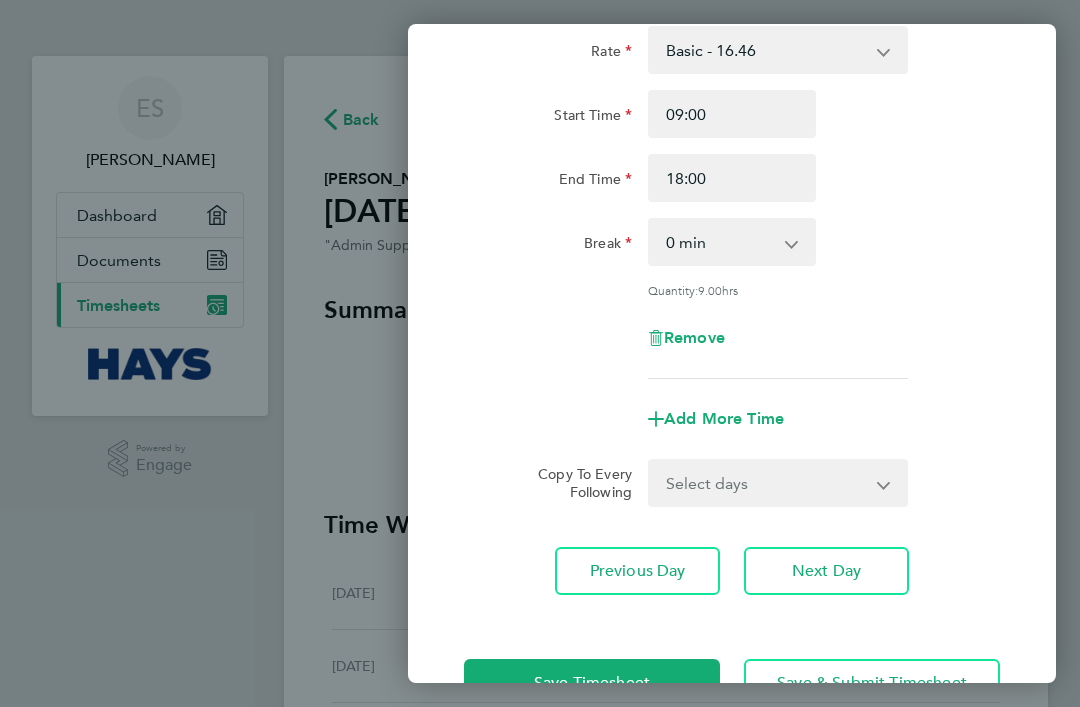 click on "Save Timesheet" 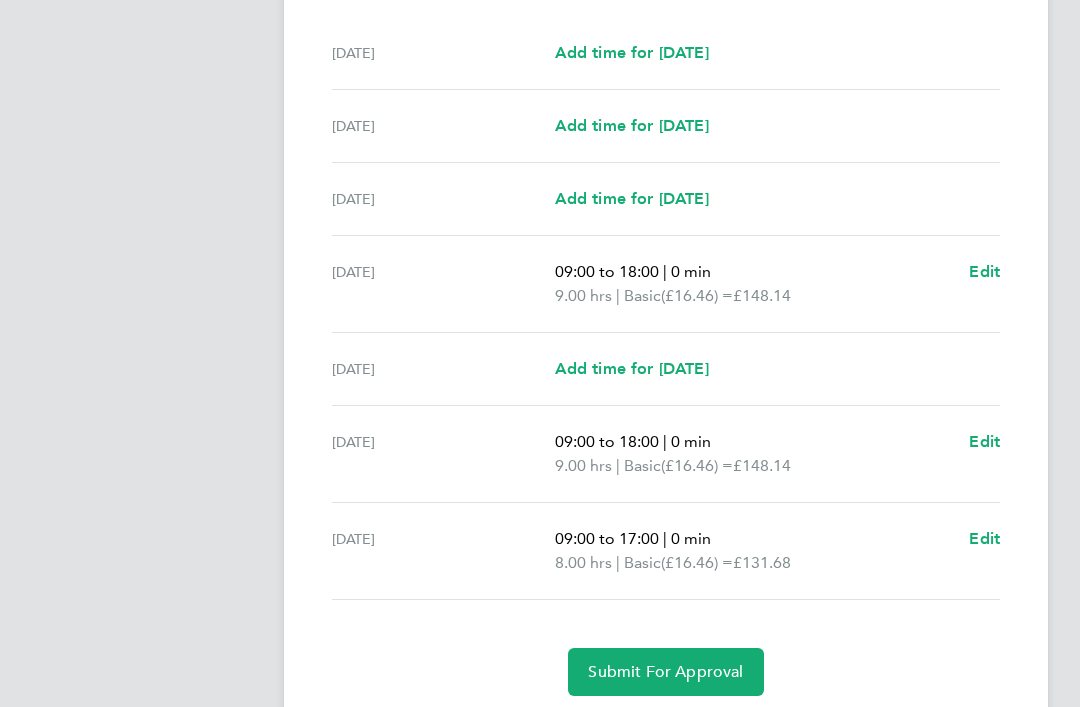 scroll, scrollTop: 547, scrollLeft: 0, axis: vertical 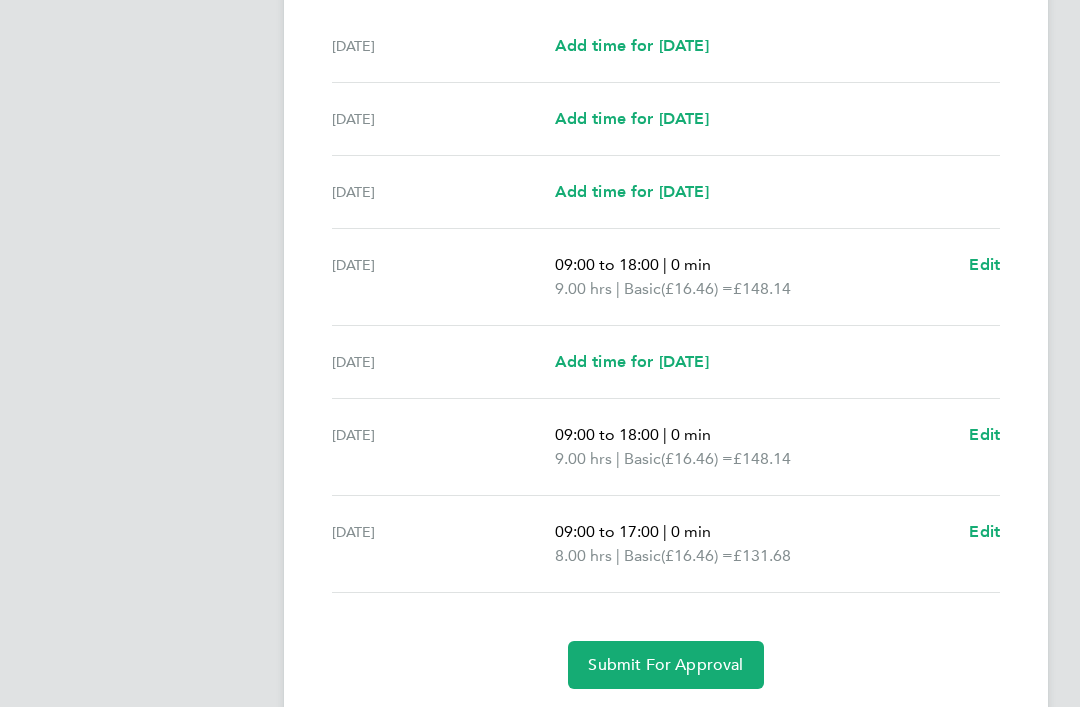click on "Edit" at bounding box center [984, 434] 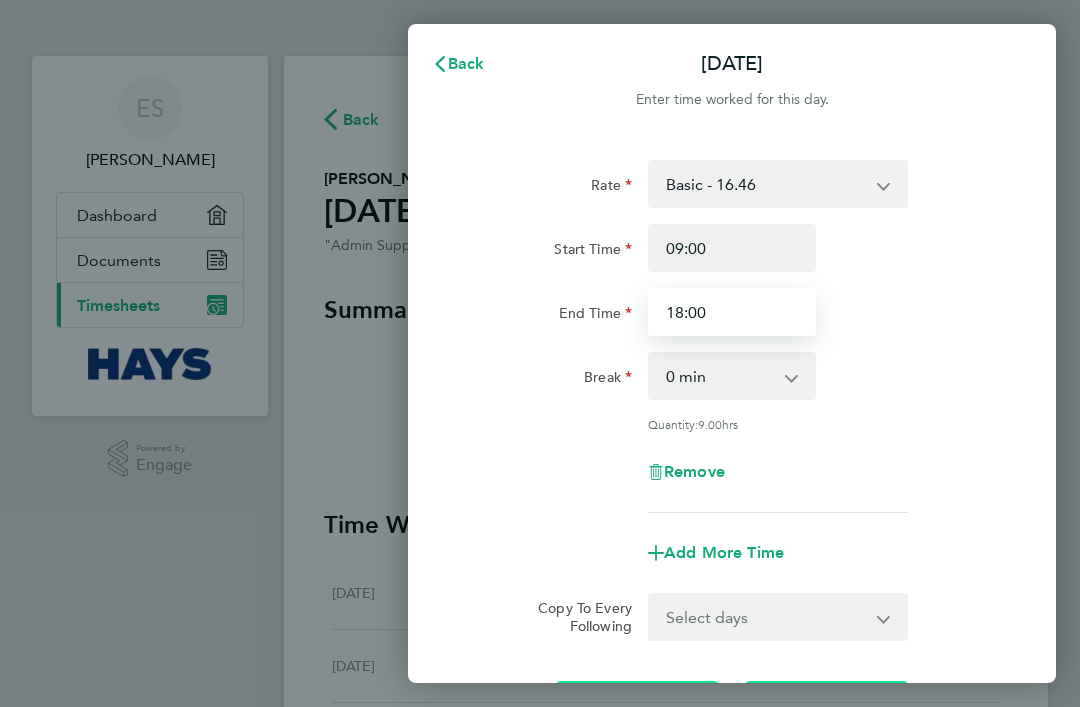 click on "18:00" at bounding box center [732, 312] 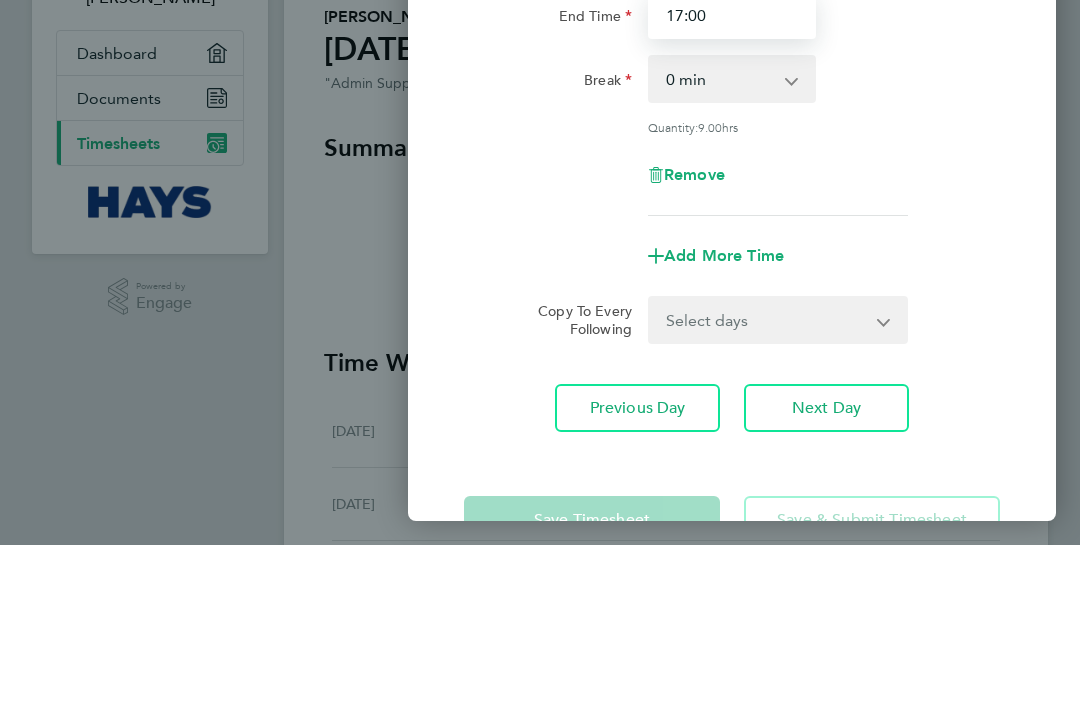 scroll, scrollTop: 134, scrollLeft: 0, axis: vertical 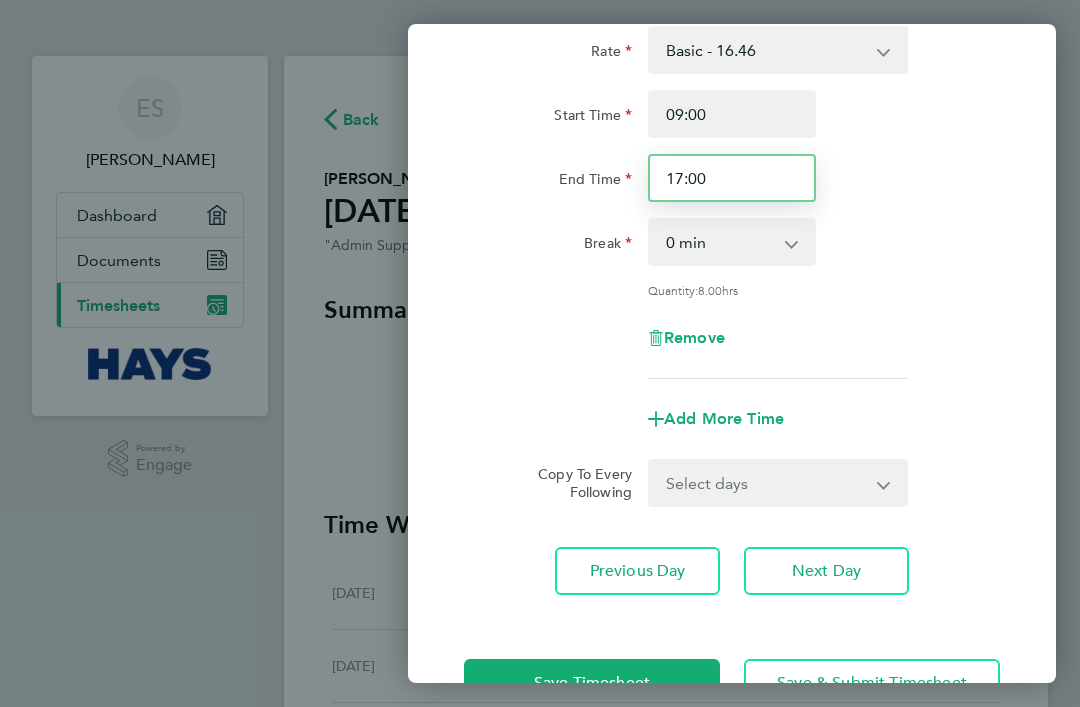 type on "17:00" 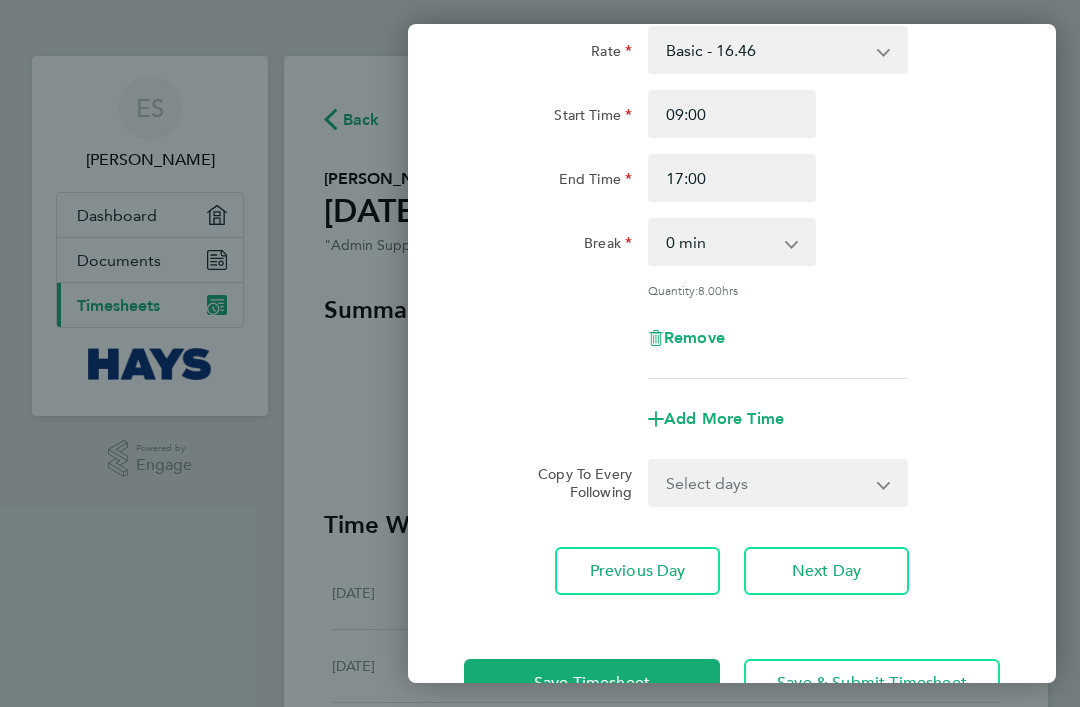 click on "Save Timesheet" 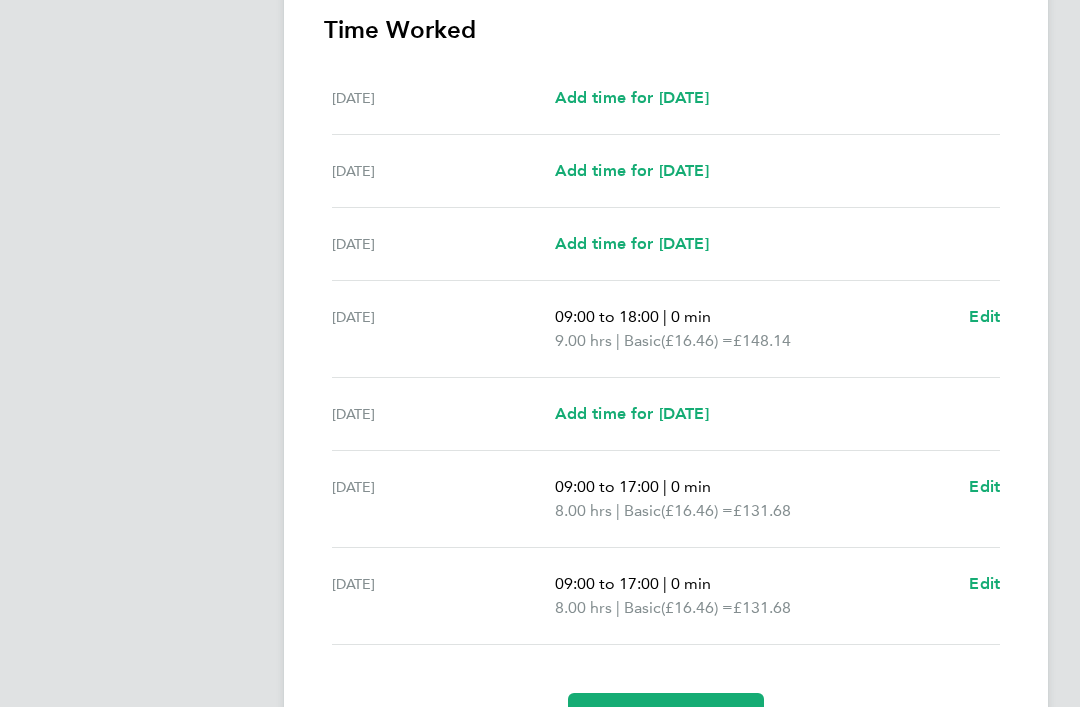 scroll, scrollTop: 547, scrollLeft: 0, axis: vertical 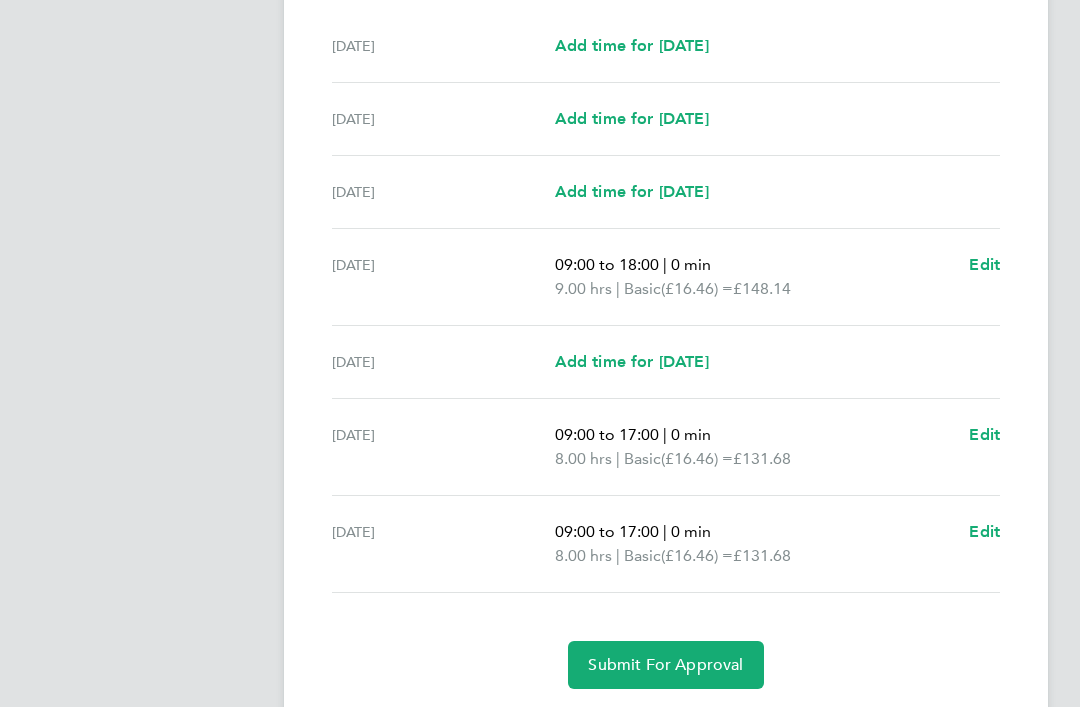 click on "Submit For Approval" 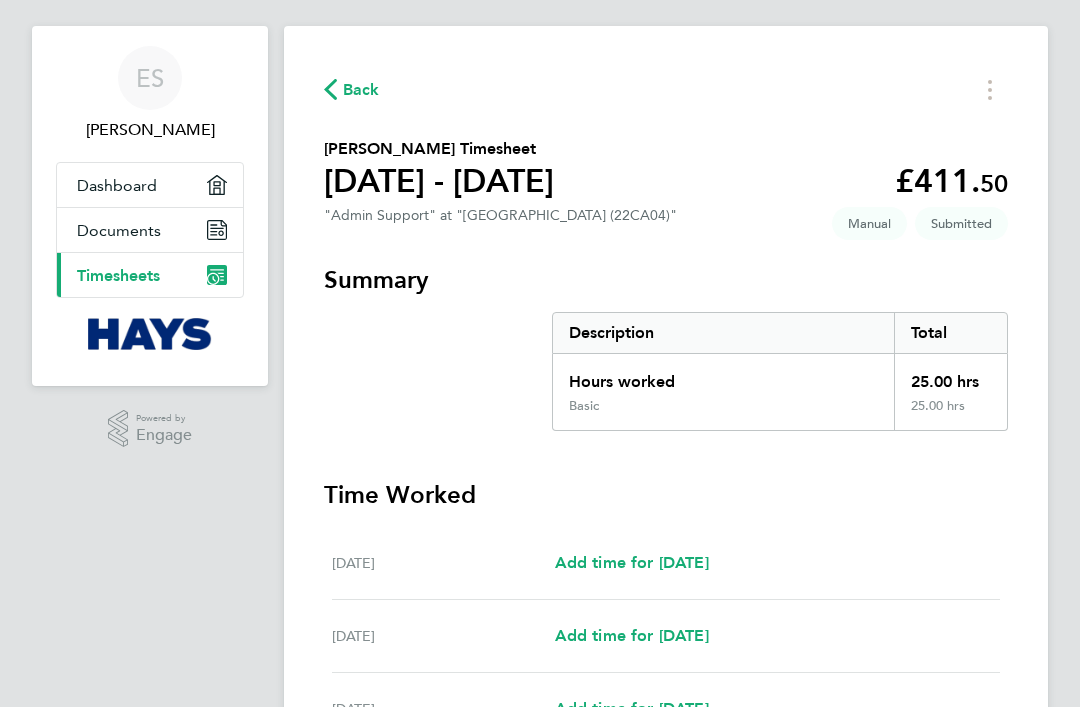 scroll, scrollTop: 32, scrollLeft: 0, axis: vertical 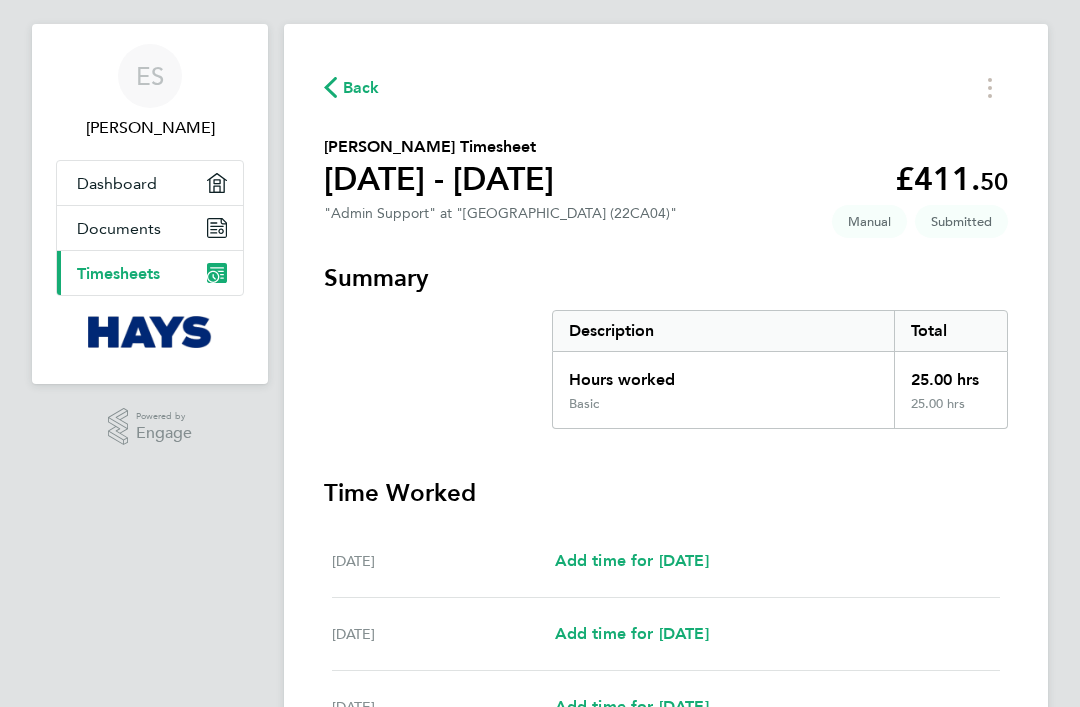 click on "Current page:   Timesheets" at bounding box center (150, 273) 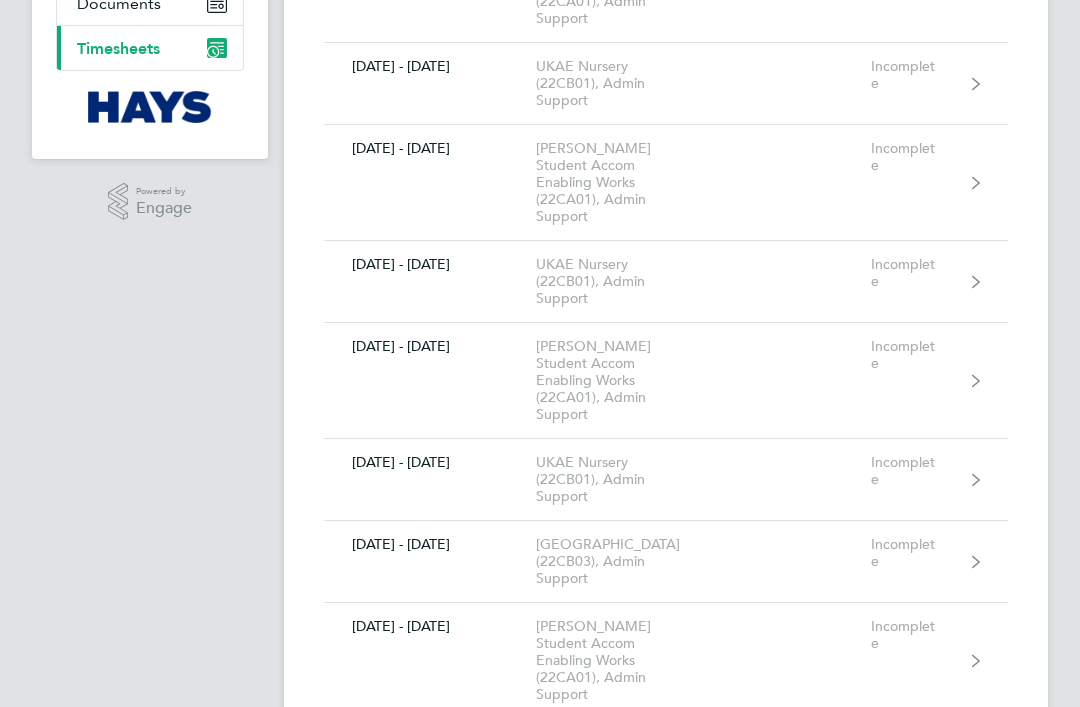 scroll, scrollTop: 0, scrollLeft: 0, axis: both 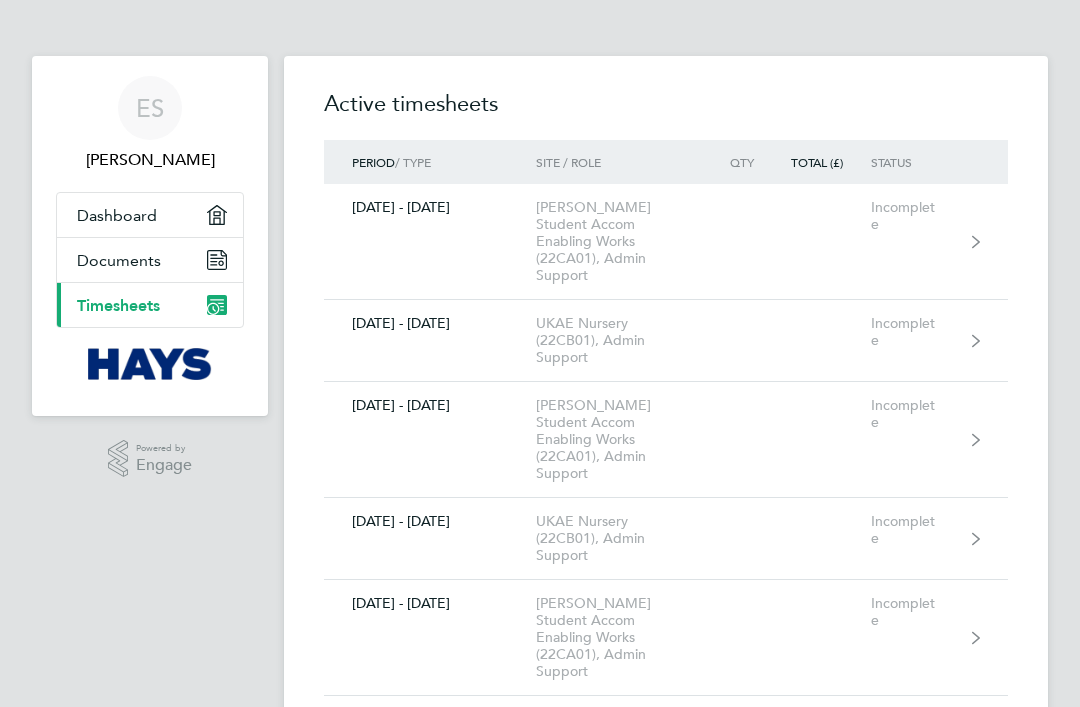 click on "Current page:   Timesheets" at bounding box center [150, 305] 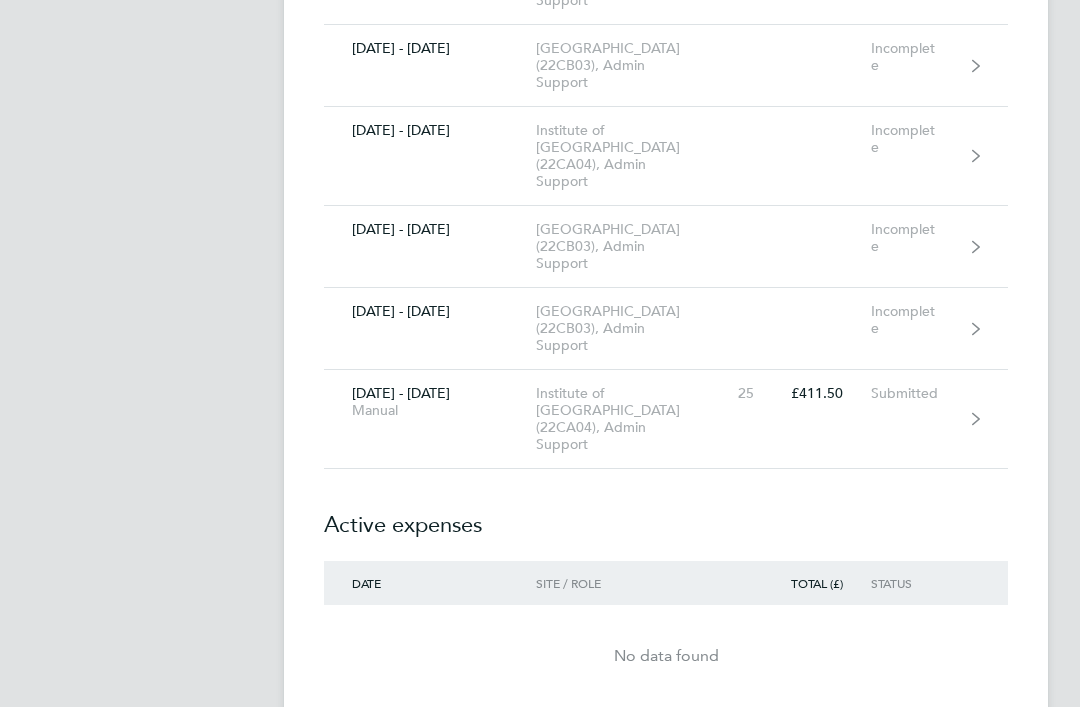 scroll, scrollTop: 1558, scrollLeft: 0, axis: vertical 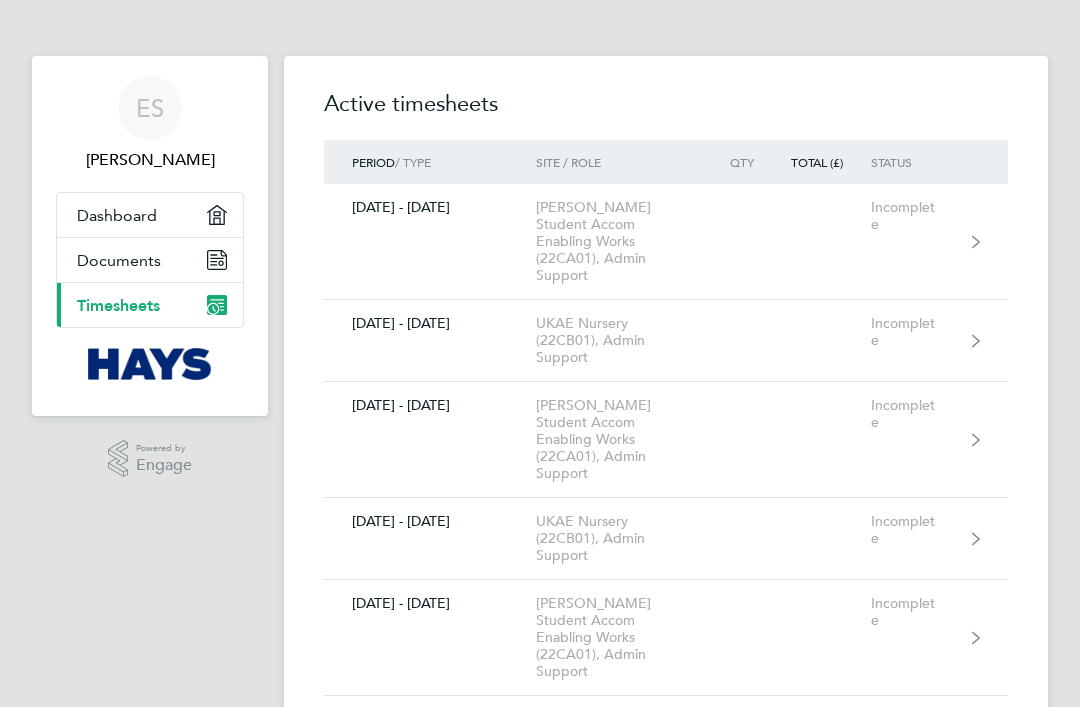 click on "ES   [PERSON_NAME]   Applications:   Dashboard
Documents
Current page:   Timesheets
.st0{fill:#C0C1C2;}
Powered by Engage  Timesheets   Expenses  Active timesheets Period  / Type  Site / Role Qty Total (£) Status  [DATE] - [DATE]  [PERSON_NAME] Student Accom Enabling Works (22CA01), Admin Support  Incomplete
[DATE] - [DATE]  UKAE Nursery (22CB01), Admin Support  Incomplete
[DATE] - [DATE]  [PERSON_NAME] Student Accom Enabling Works (22CA01), Admin Support  Incomplete
[DATE] - [DATE]  UKAE Nursery (22CB01), Admin Support  Incomplete
[DATE] - [DATE]  [PERSON_NAME] Student Accom Enabling Works (22CA01), Admin Support  Incomplete
[DATE] - [DATE]  UKAE Nursery (22CB01), Admin Support  Incomplete
[DATE] - [DATE]  [GEOGRAPHIC_DATA] (22CB03), Admin Support  Incomplete
Incomplete" at bounding box center [540, 4744] 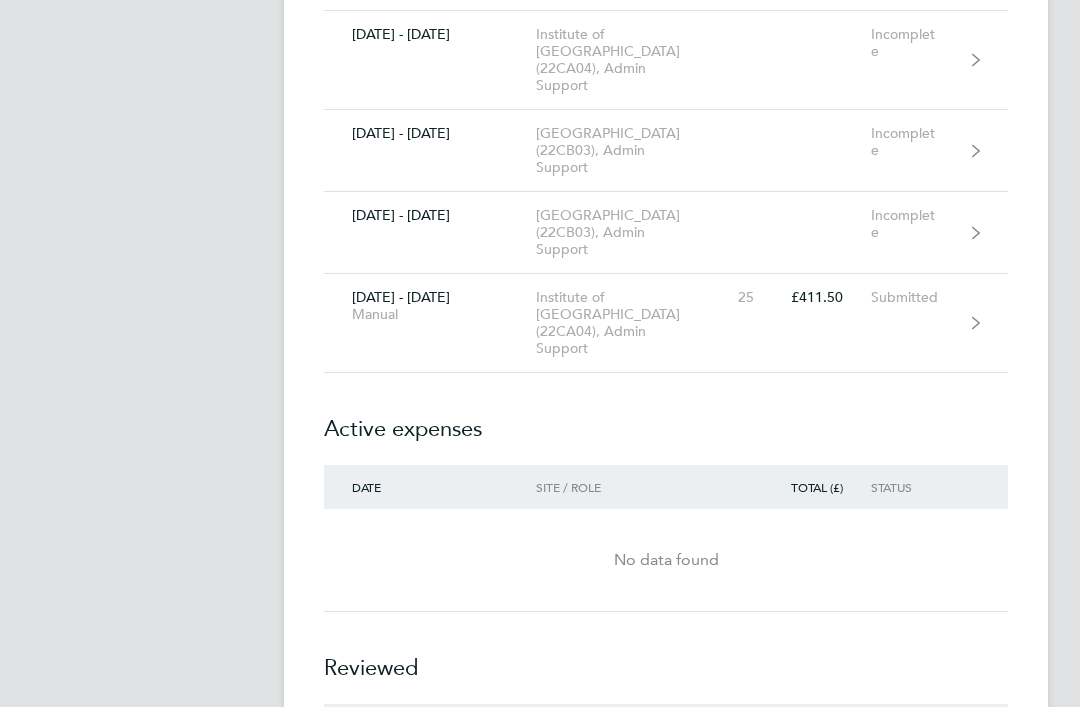 scroll, scrollTop: 1655, scrollLeft: 0, axis: vertical 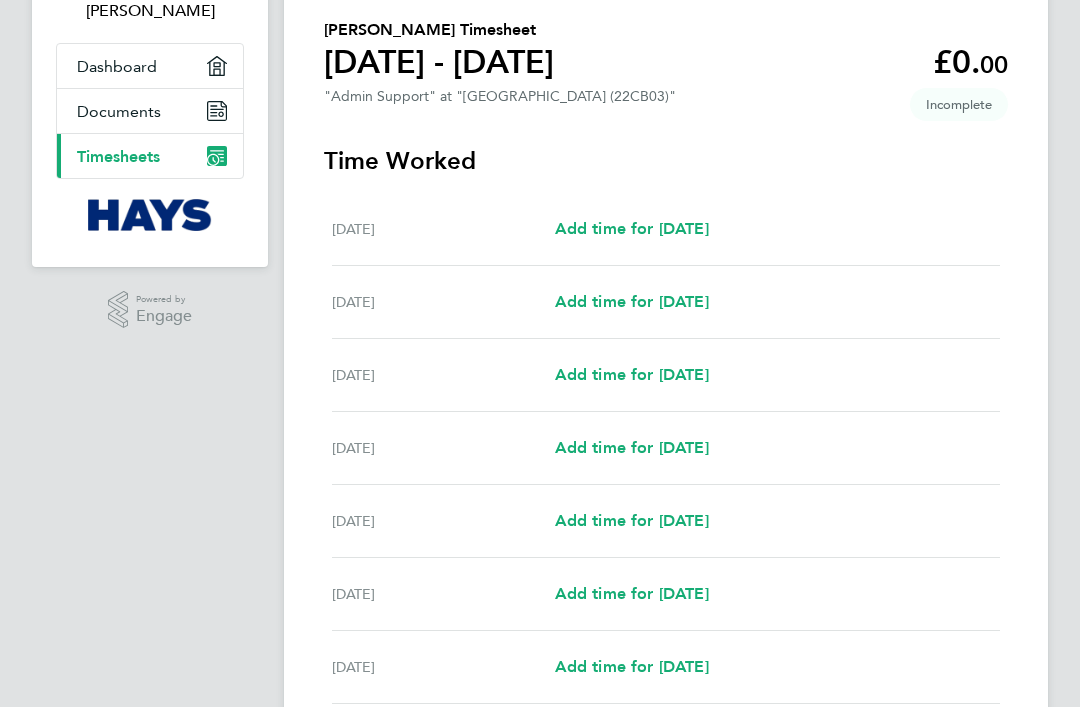 click on "Add time for [DATE]" at bounding box center [632, 376] 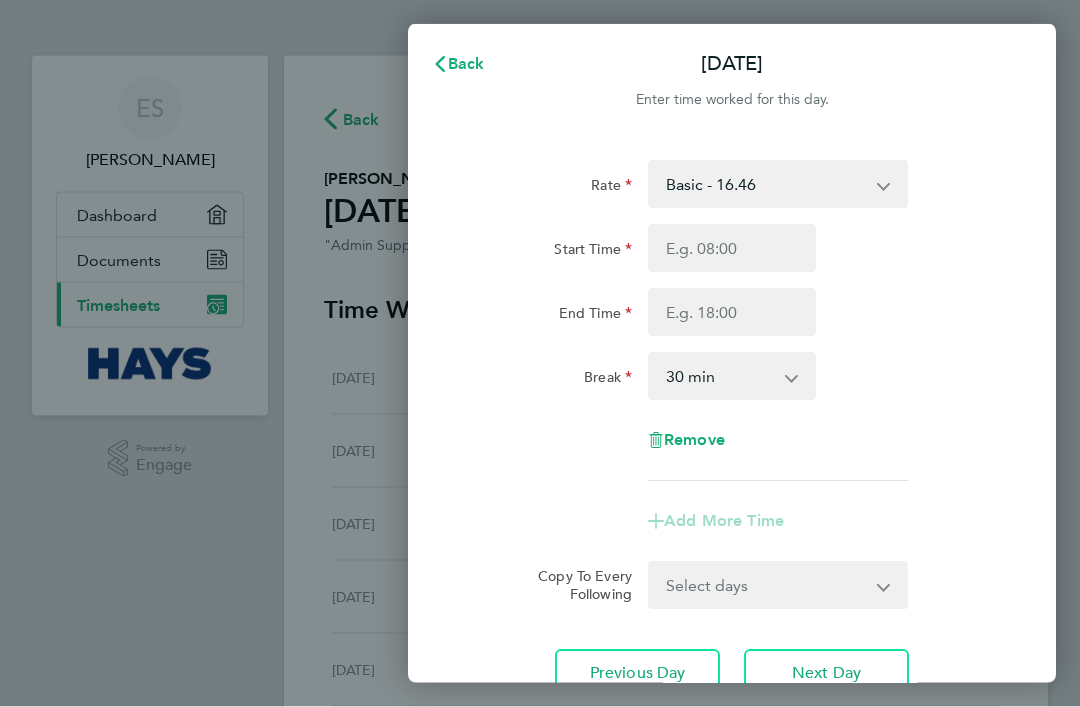 scroll, scrollTop: 0, scrollLeft: 0, axis: both 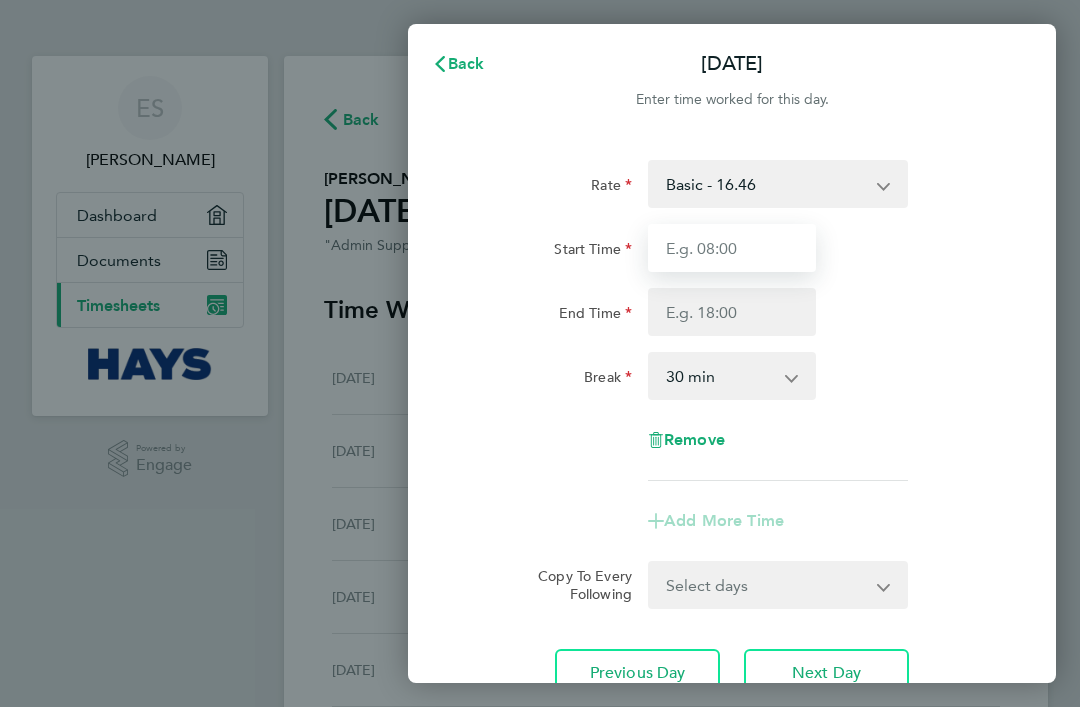 click on "Start Time" at bounding box center [732, 248] 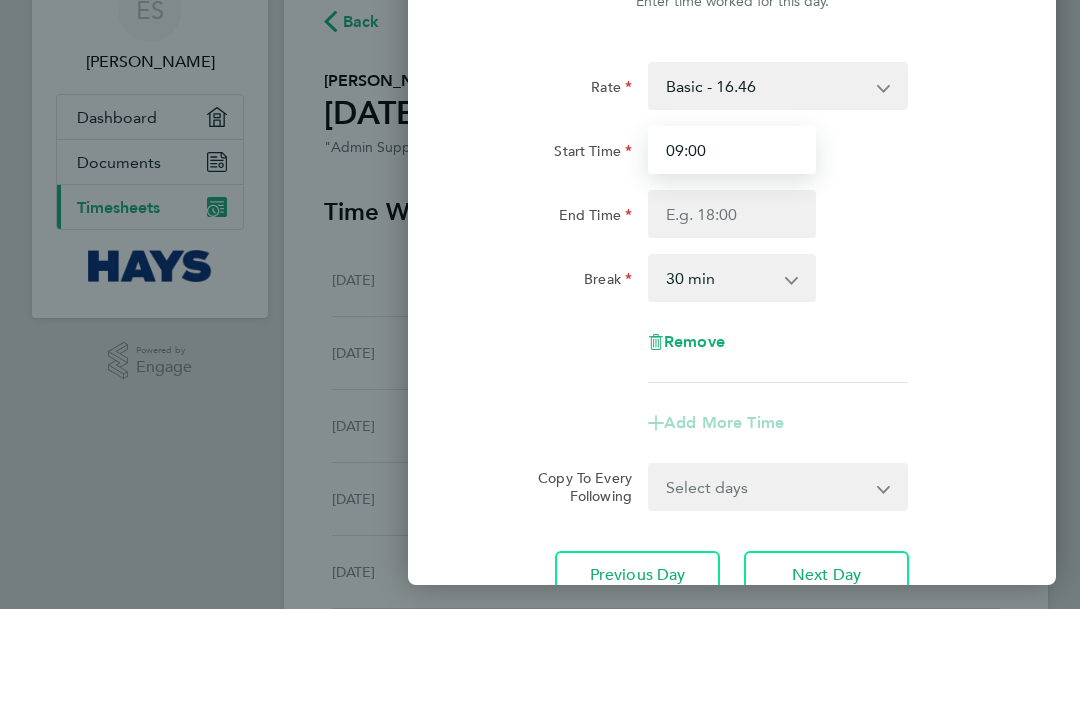 type on "09:00" 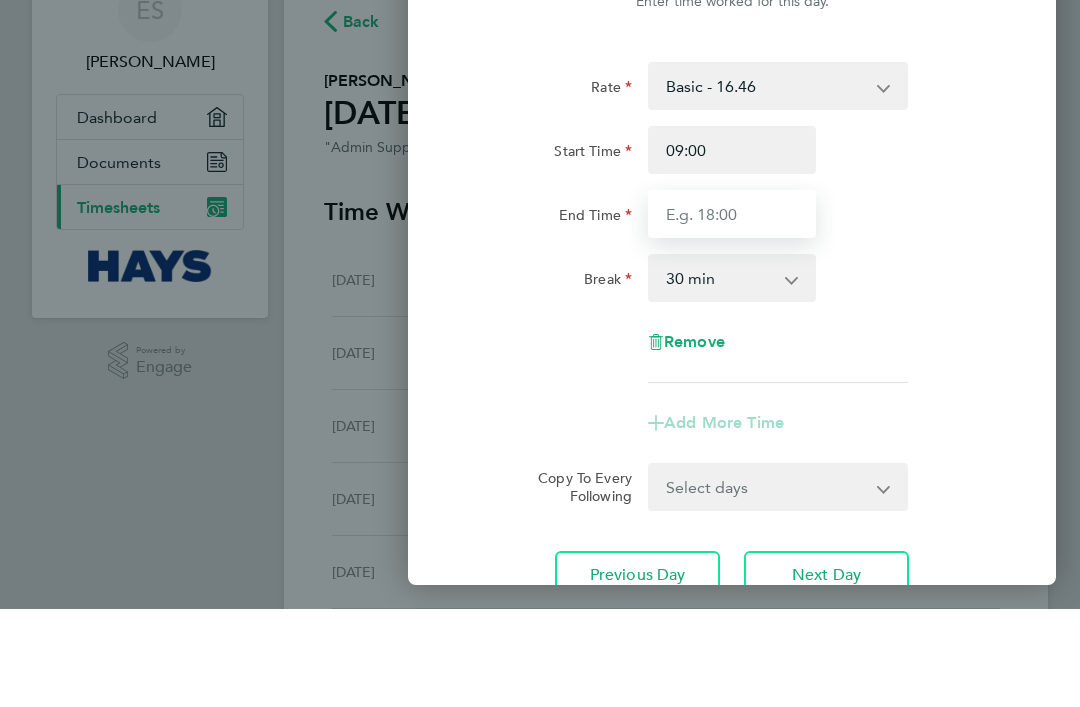 click on "End Time" at bounding box center [732, 312] 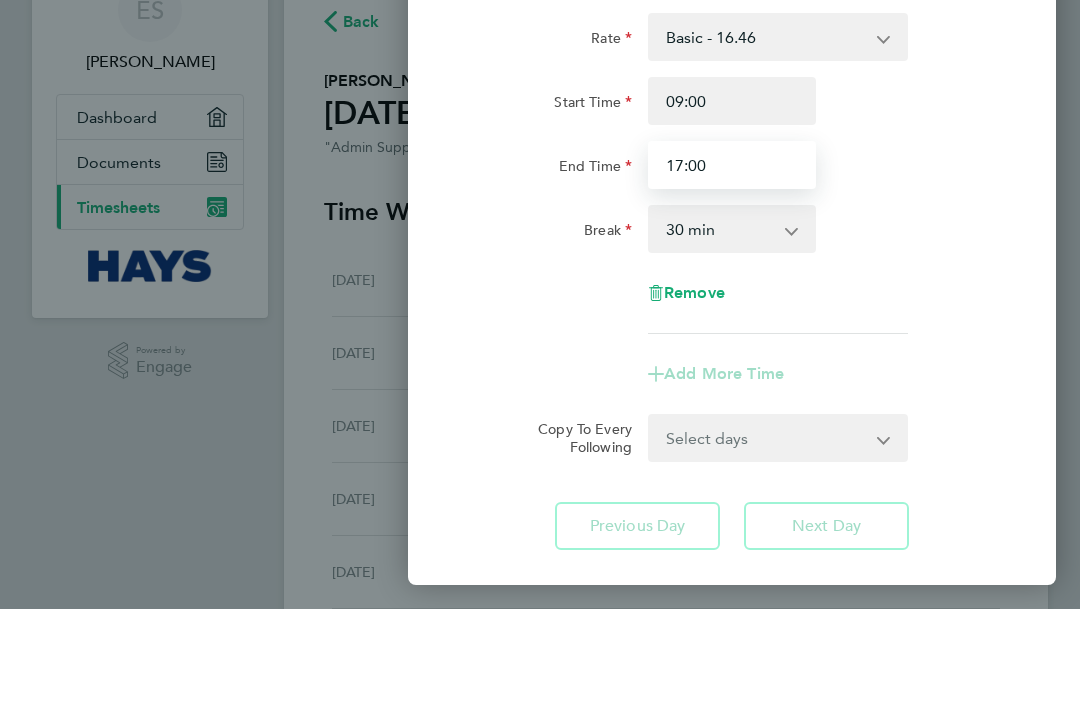 scroll, scrollTop: 85, scrollLeft: 0, axis: vertical 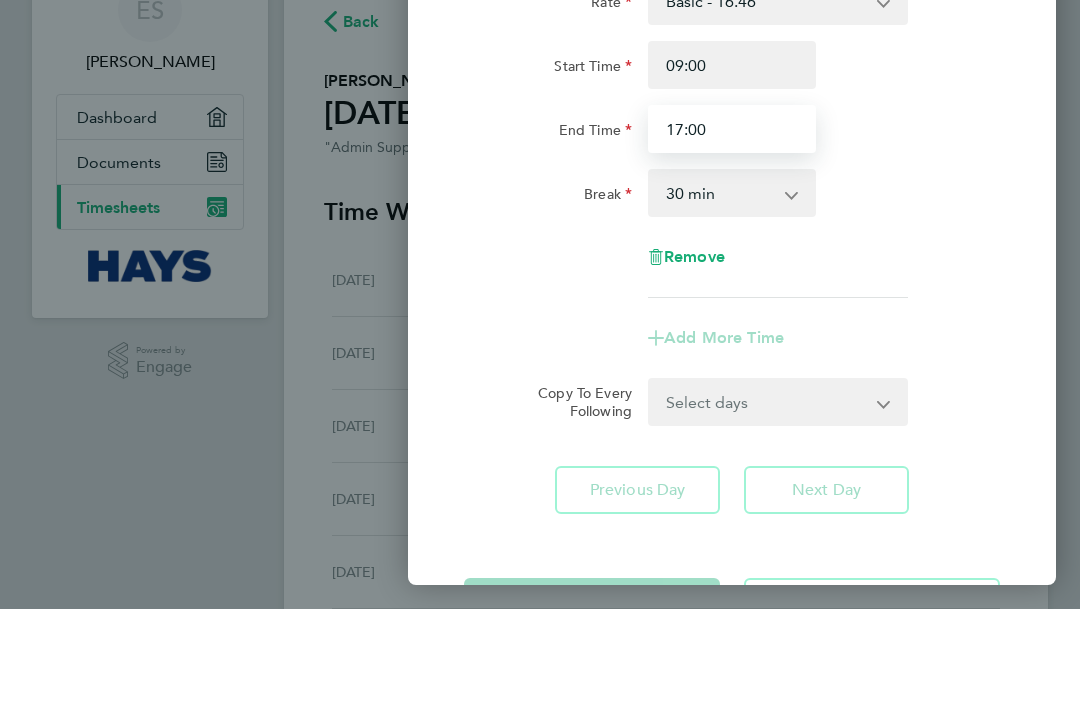 type on "17:00" 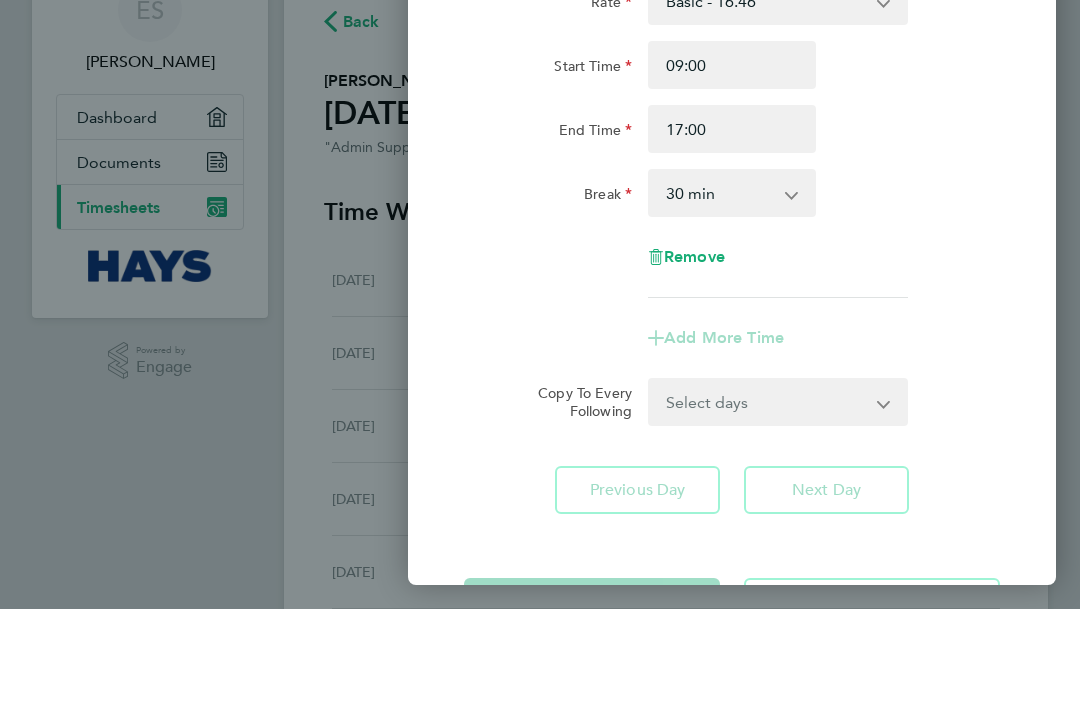 click on "0 min   15 min   30 min   45 min   60 min   75 min   90 min" at bounding box center [720, 291] 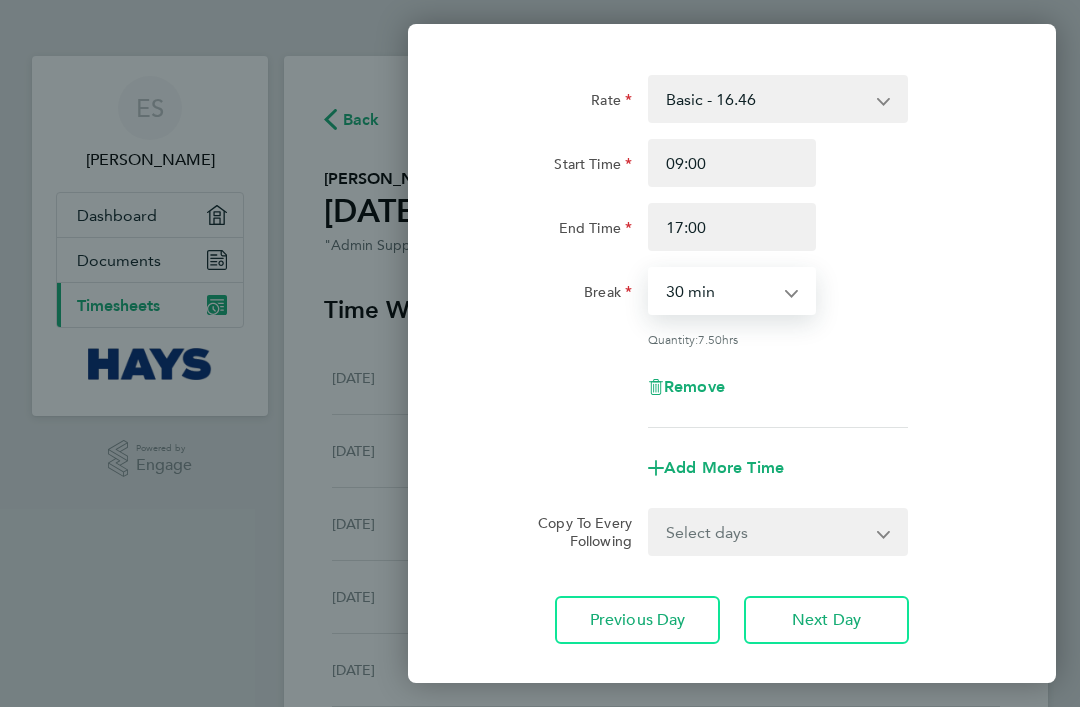 select on "0" 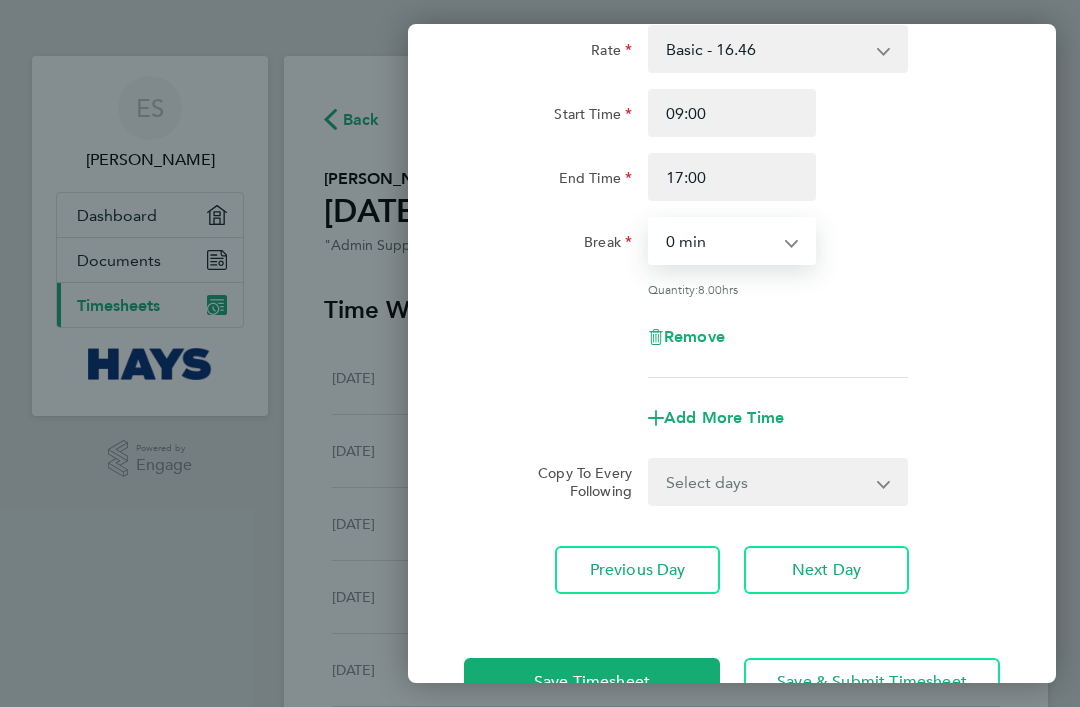 scroll, scrollTop: 134, scrollLeft: 0, axis: vertical 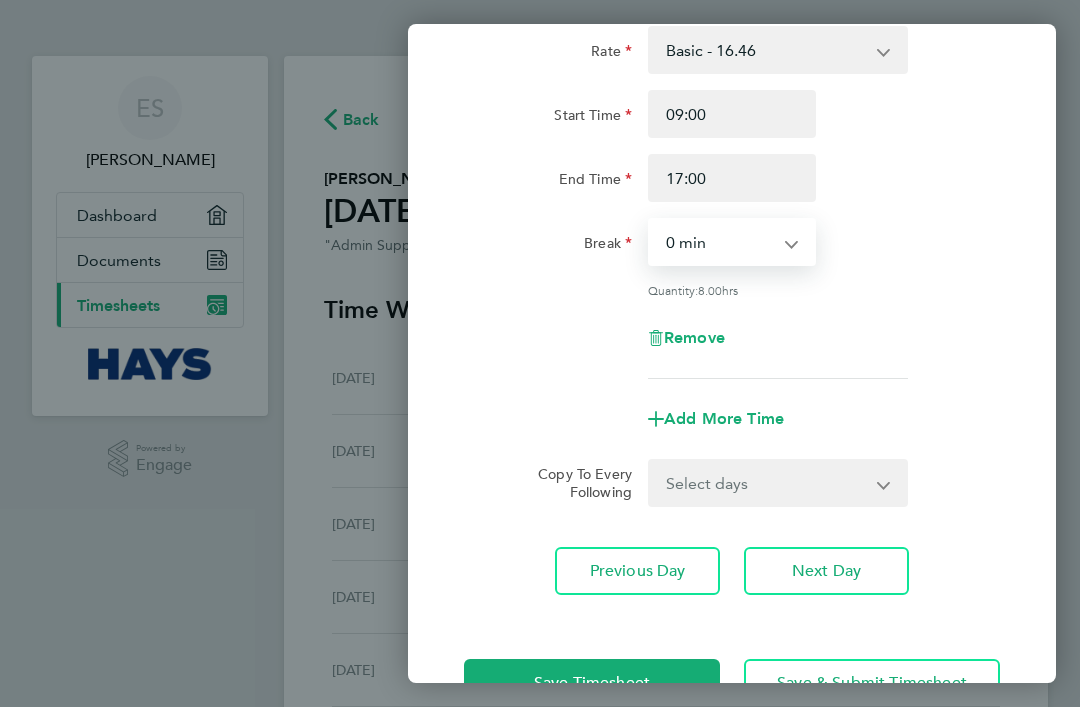 click on "Save Timesheet" 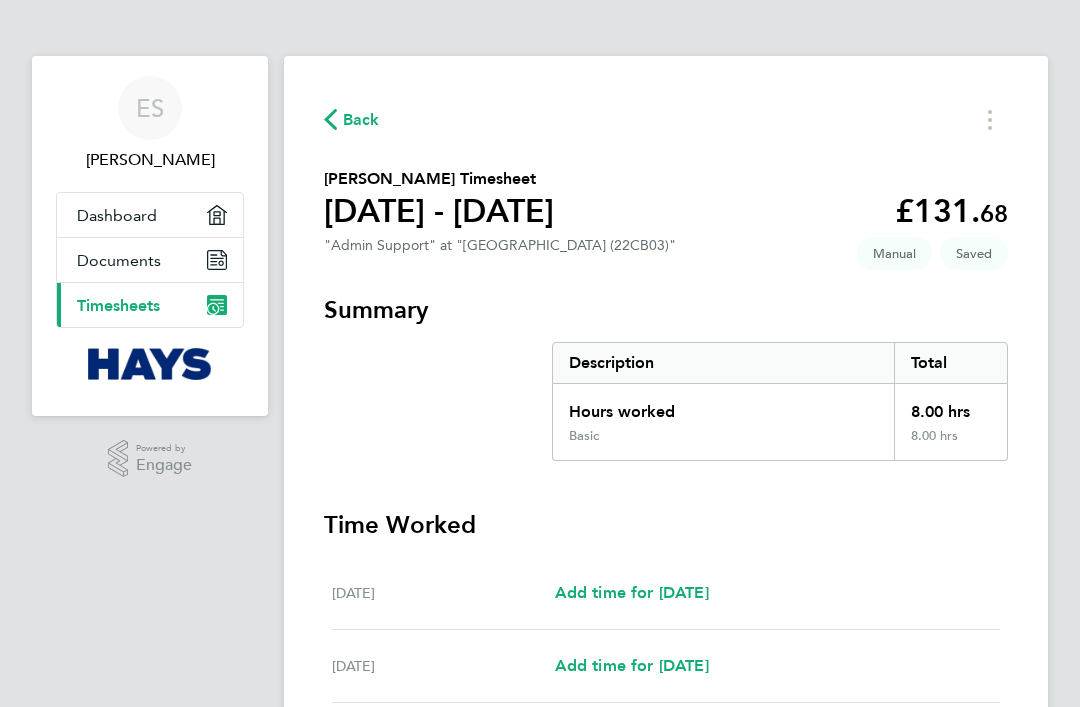 scroll, scrollTop: 0, scrollLeft: 0, axis: both 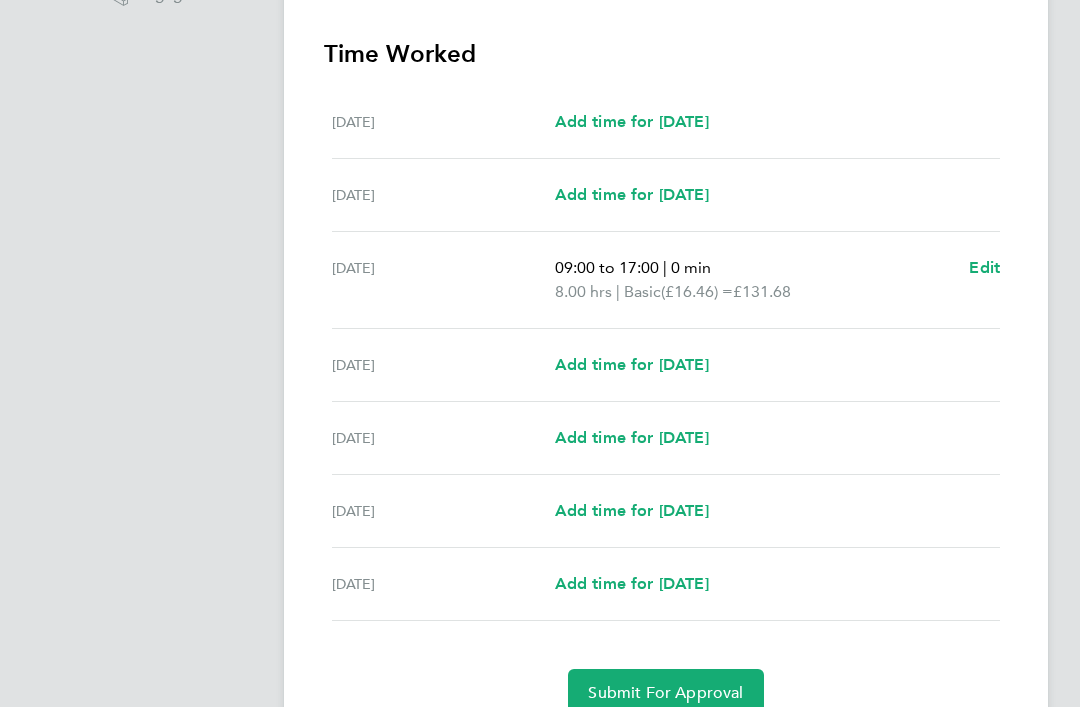 click on "Submit For Approval" 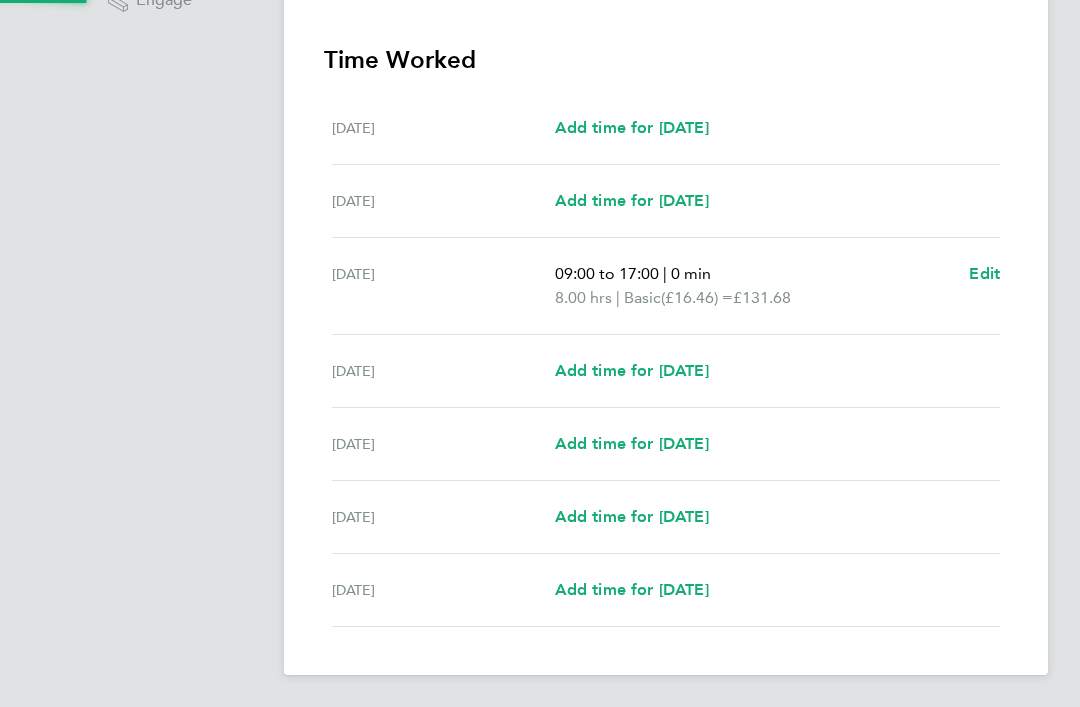 scroll, scrollTop: 403, scrollLeft: 0, axis: vertical 